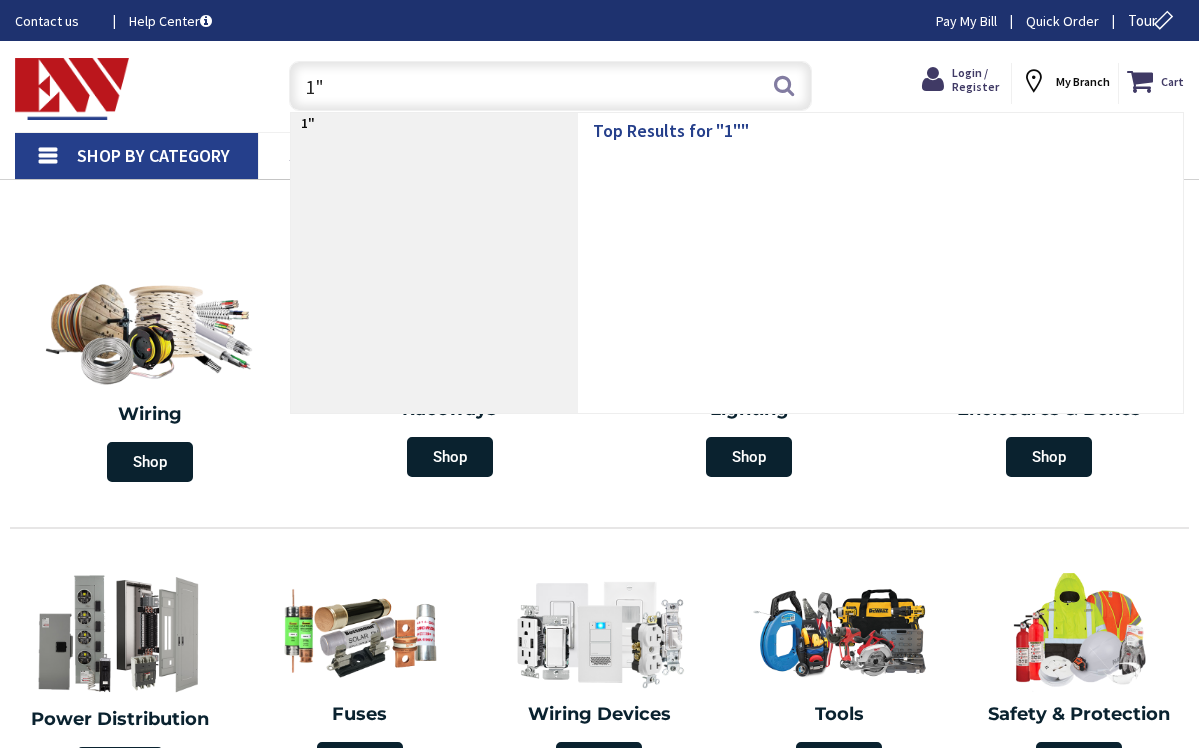 scroll, scrollTop: 0, scrollLeft: 0, axis: both 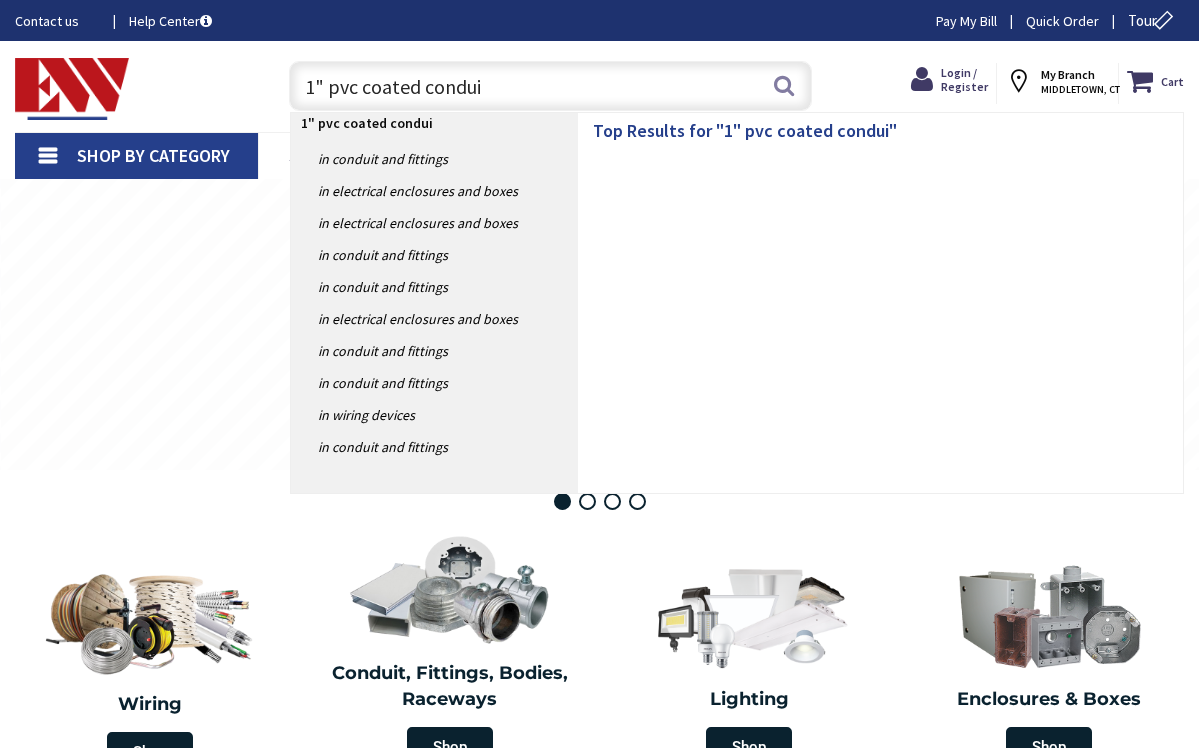 type on "1" pvc coated conduit" 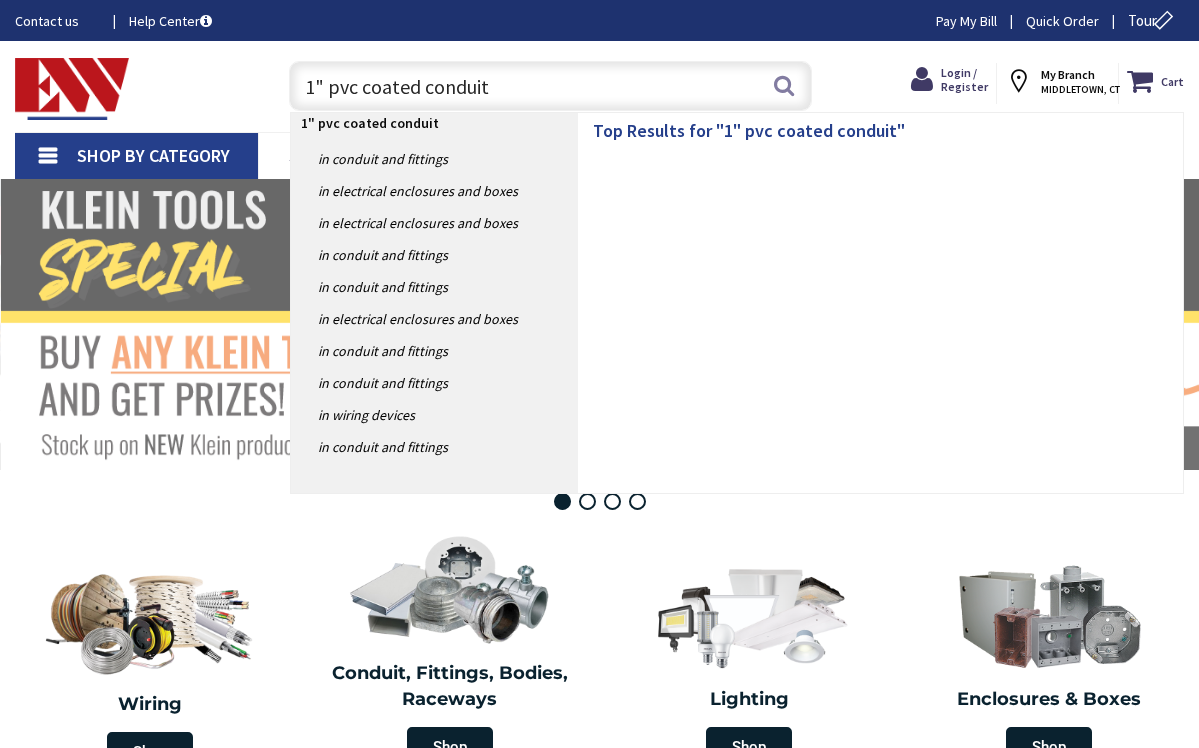 scroll, scrollTop: 0, scrollLeft: 0, axis: both 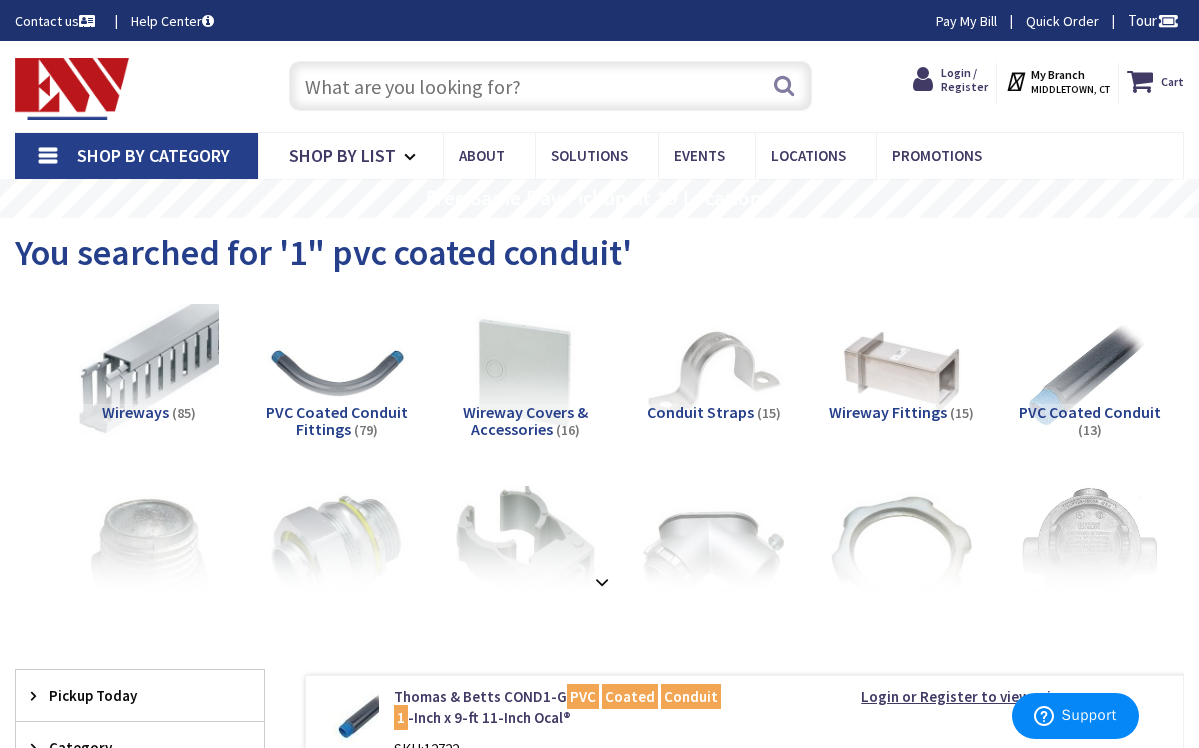 click at bounding box center (551, 86) 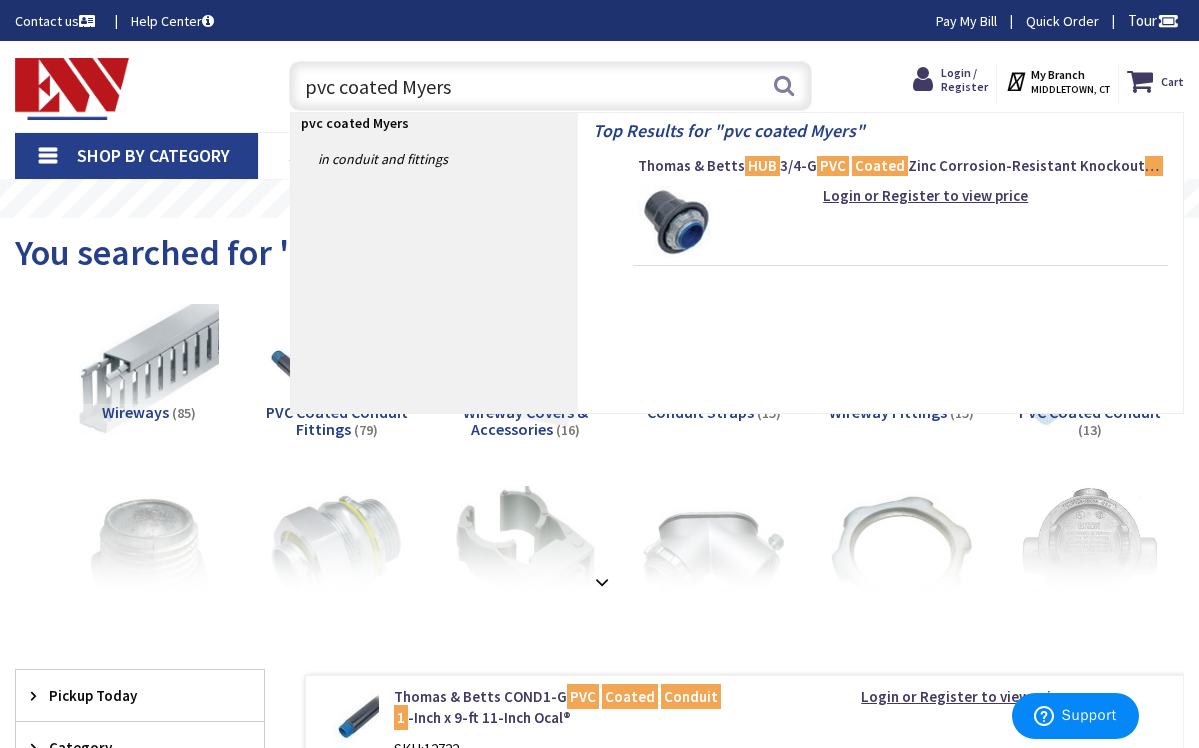 type on "pvc coated Myers" 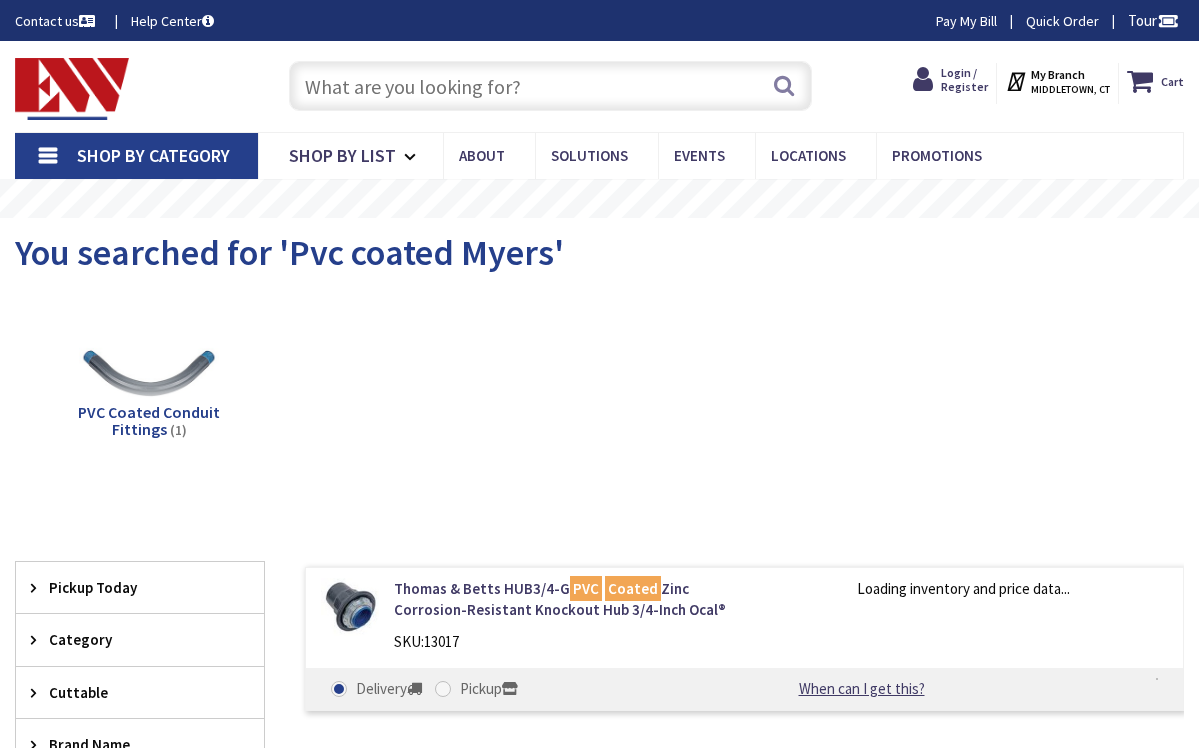 scroll, scrollTop: 0, scrollLeft: 0, axis: both 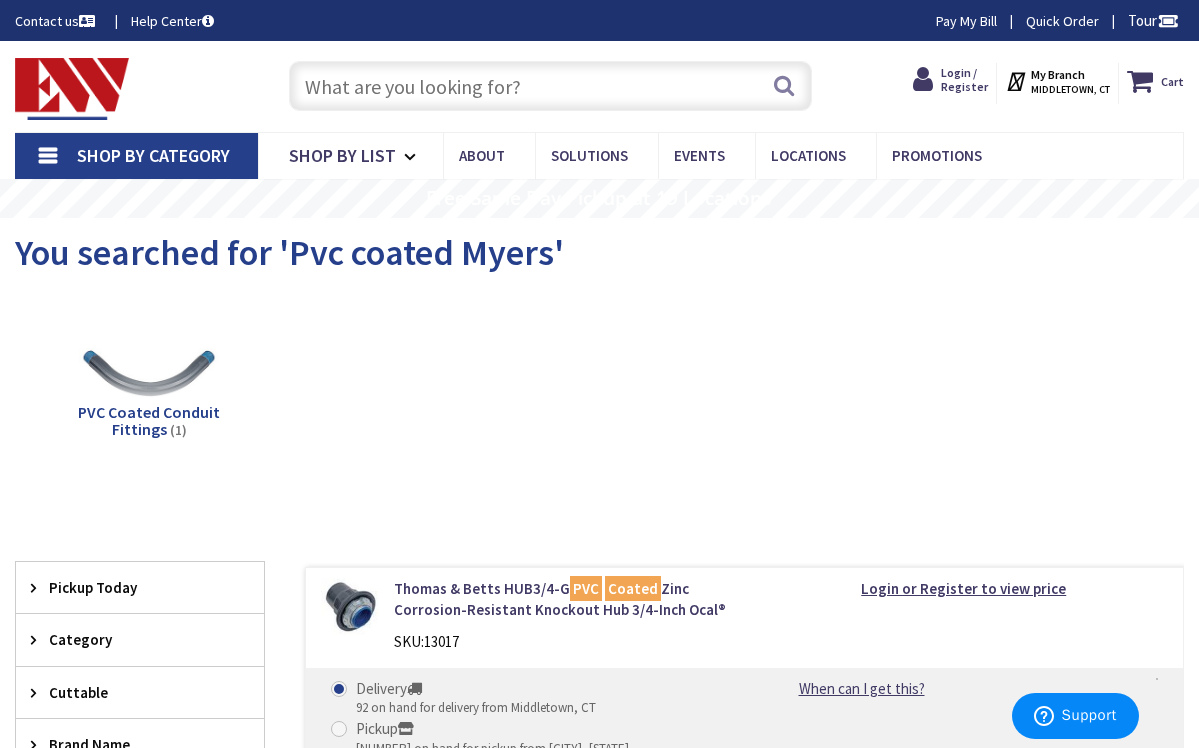 click at bounding box center (551, 86) 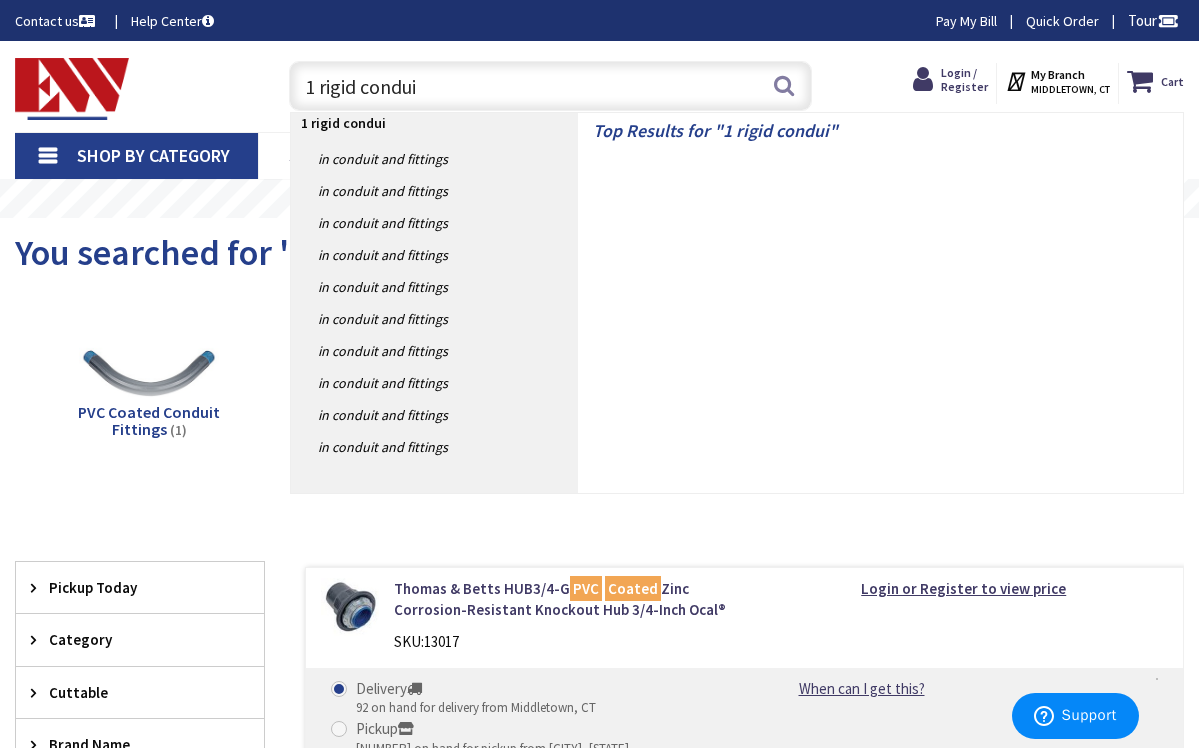 type on "1 rigid conduit" 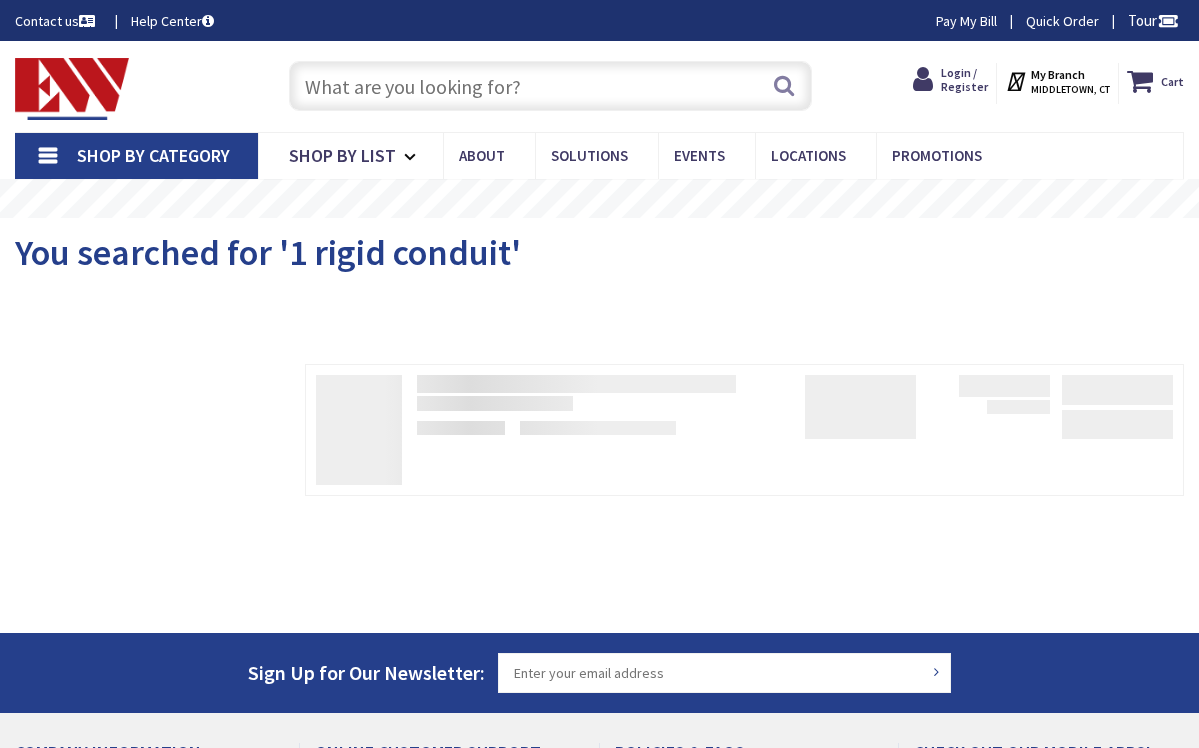 scroll, scrollTop: 0, scrollLeft: 0, axis: both 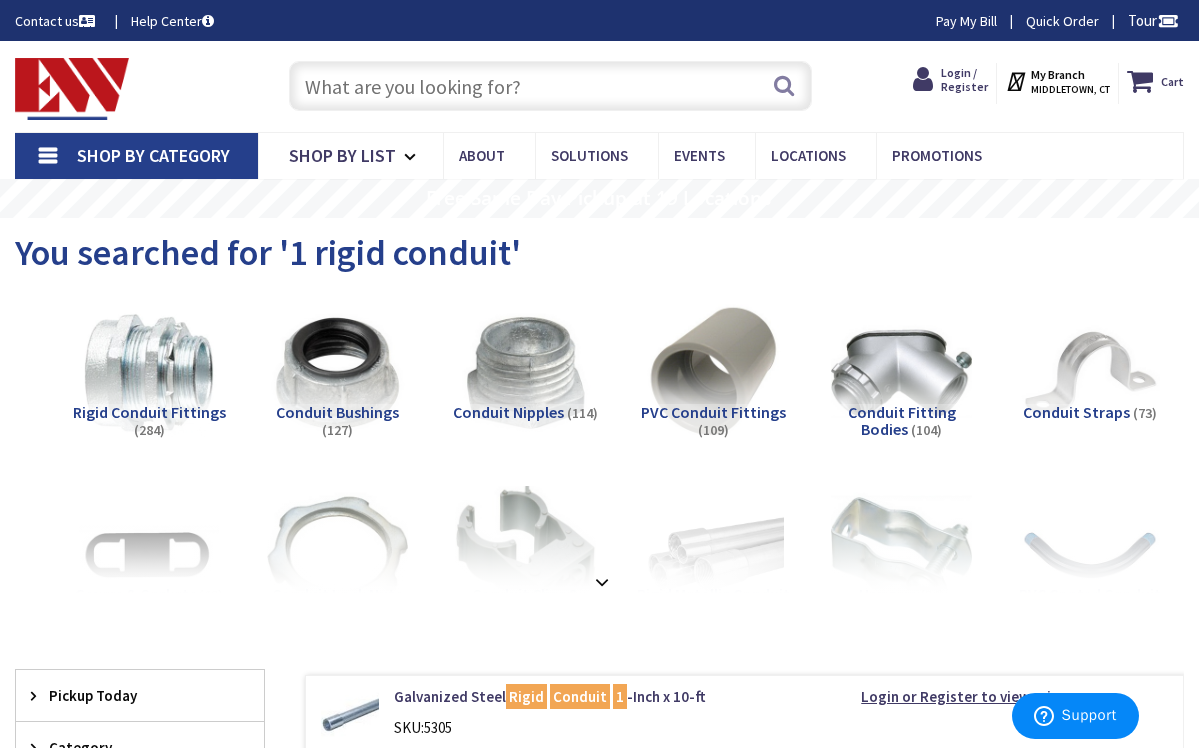click at bounding box center [551, 86] 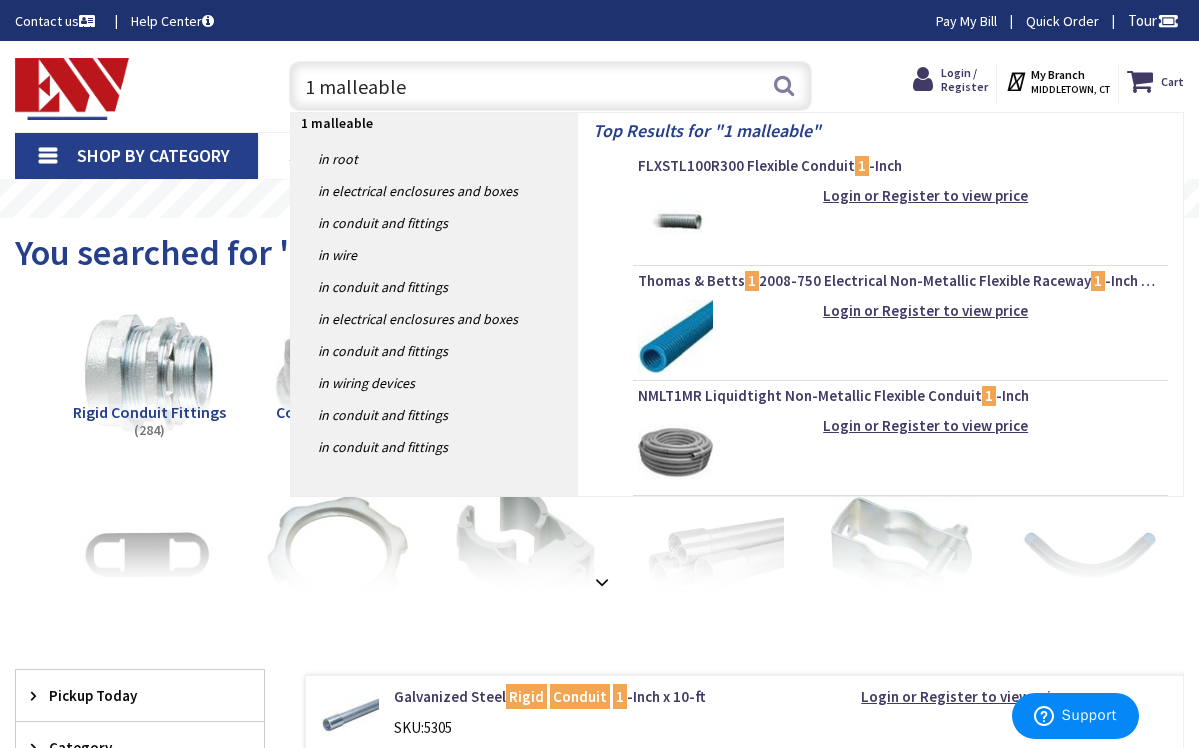 type on "1 malleable t" 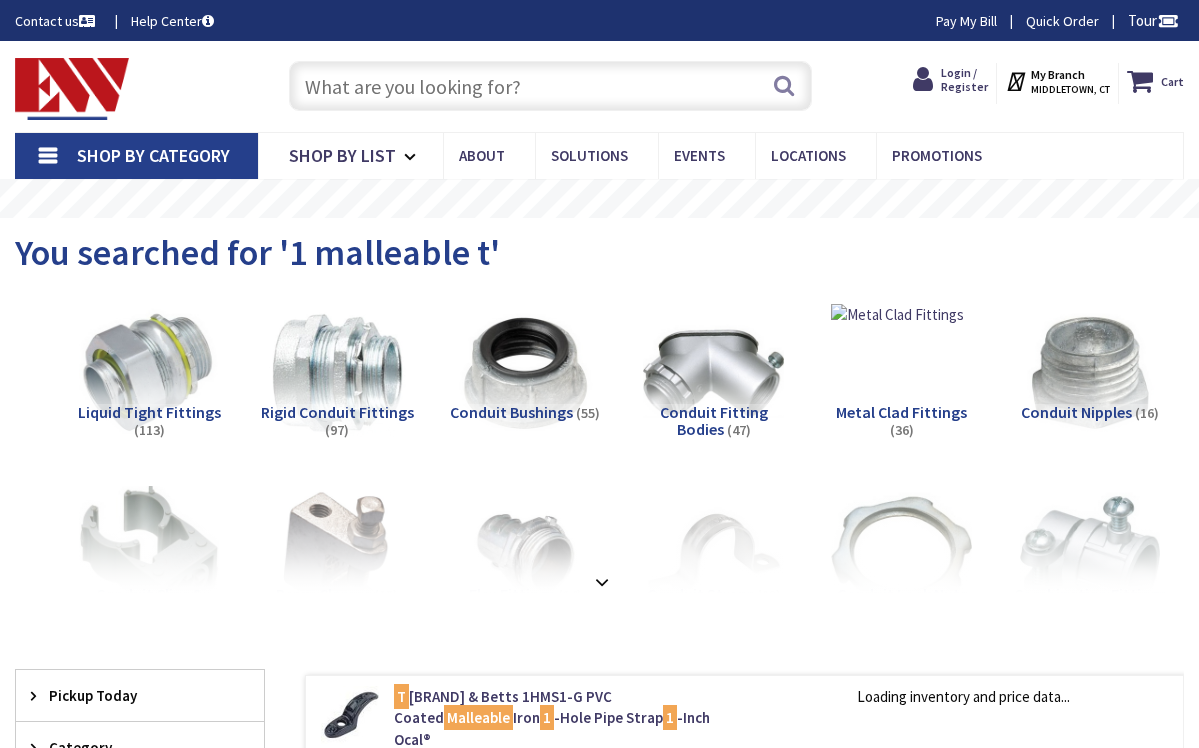scroll, scrollTop: 0, scrollLeft: 0, axis: both 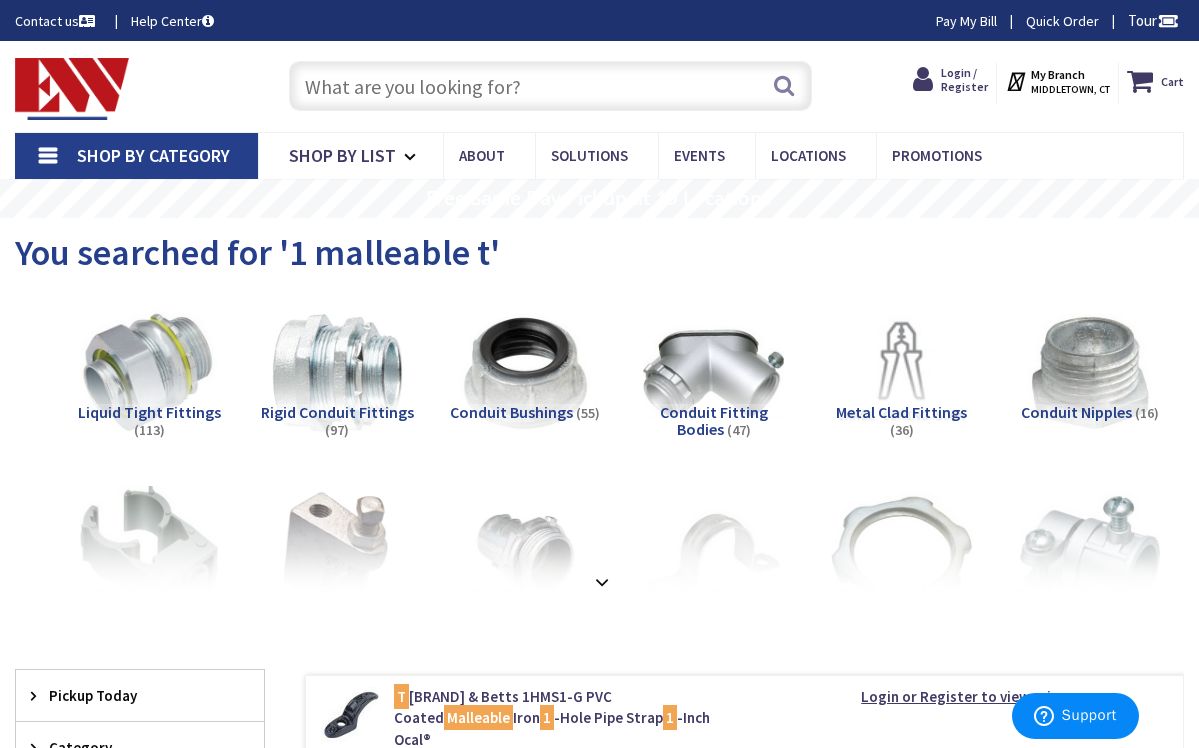 click at bounding box center [551, 86] 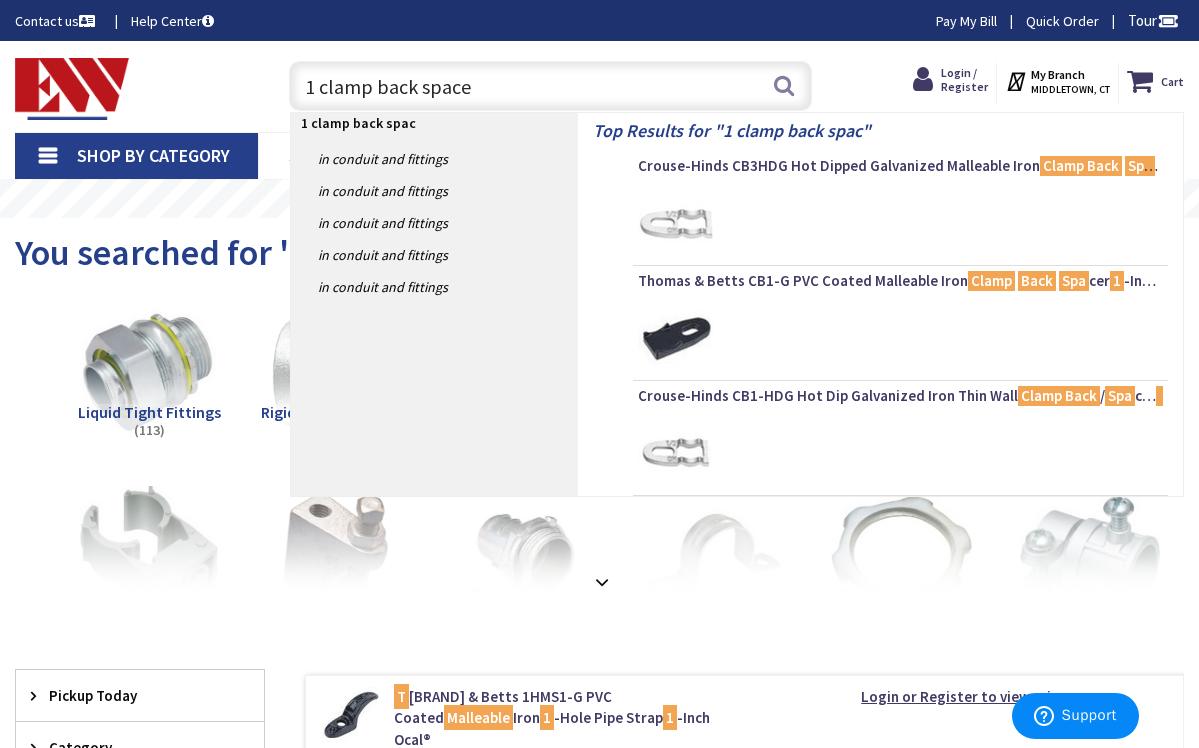 type on "1 clamp back spacer" 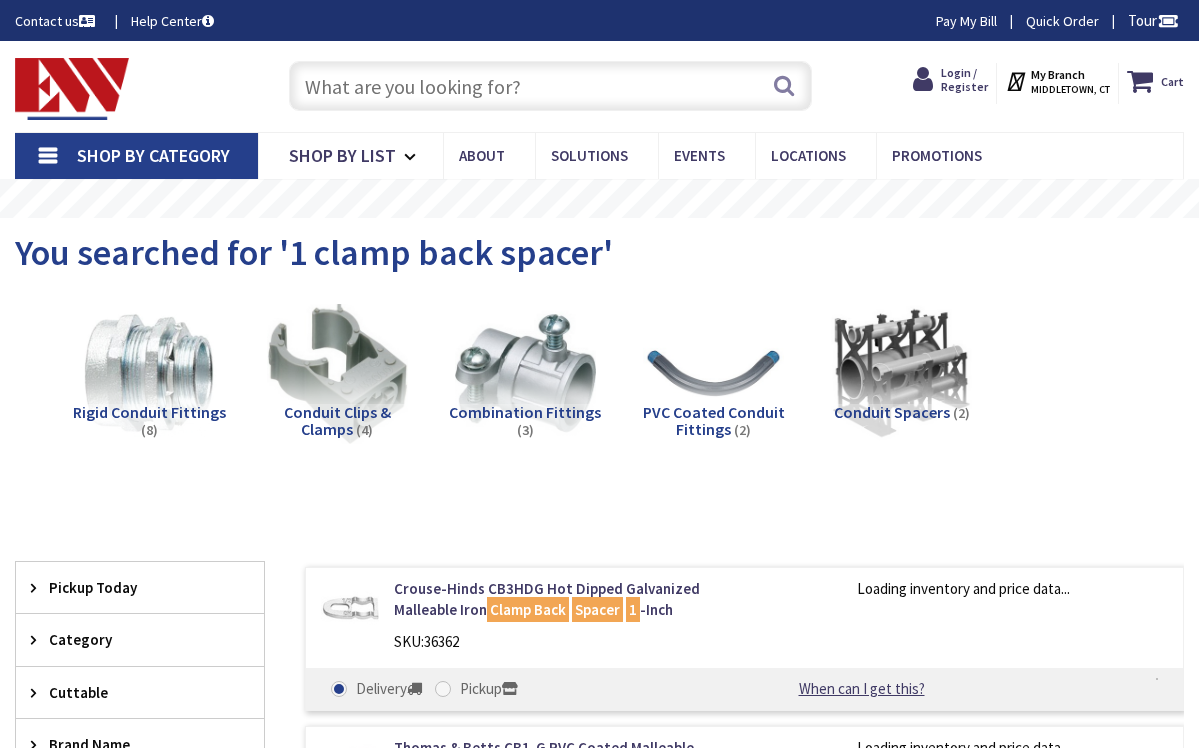 scroll, scrollTop: 0, scrollLeft: 0, axis: both 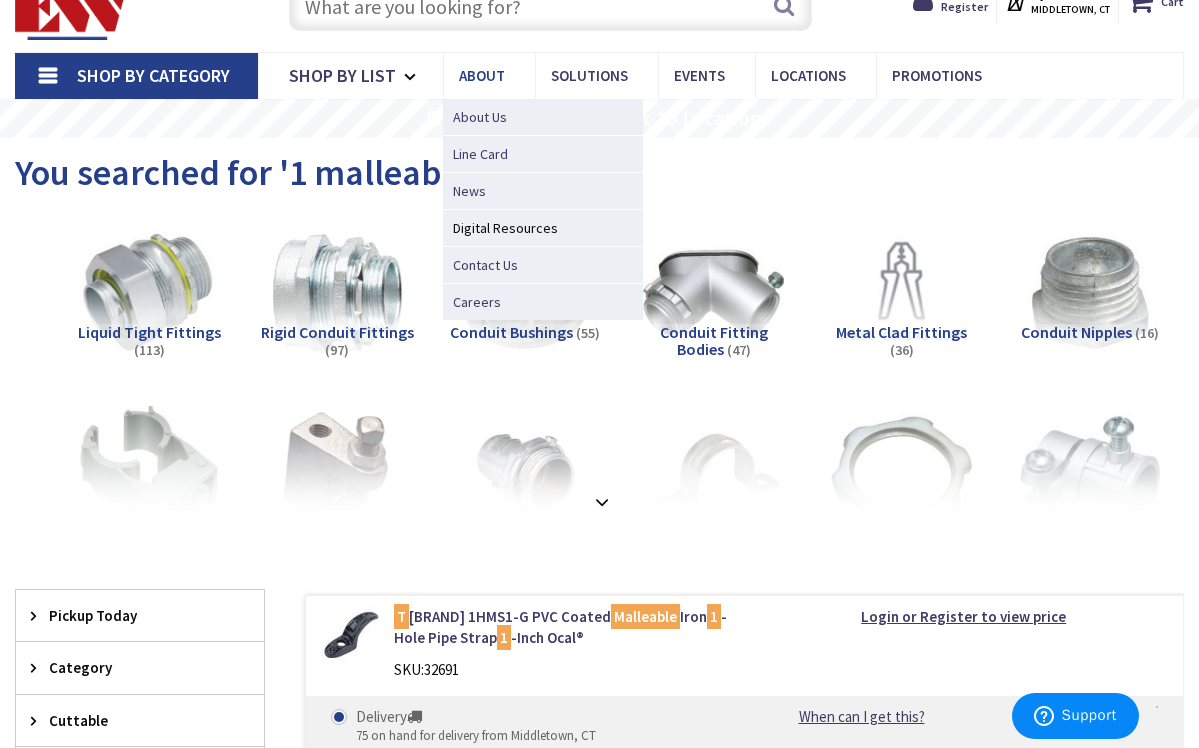 drag, startPoint x: 434, startPoint y: 18, endPoint x: 457, endPoint y: 55, distance: 43.56604 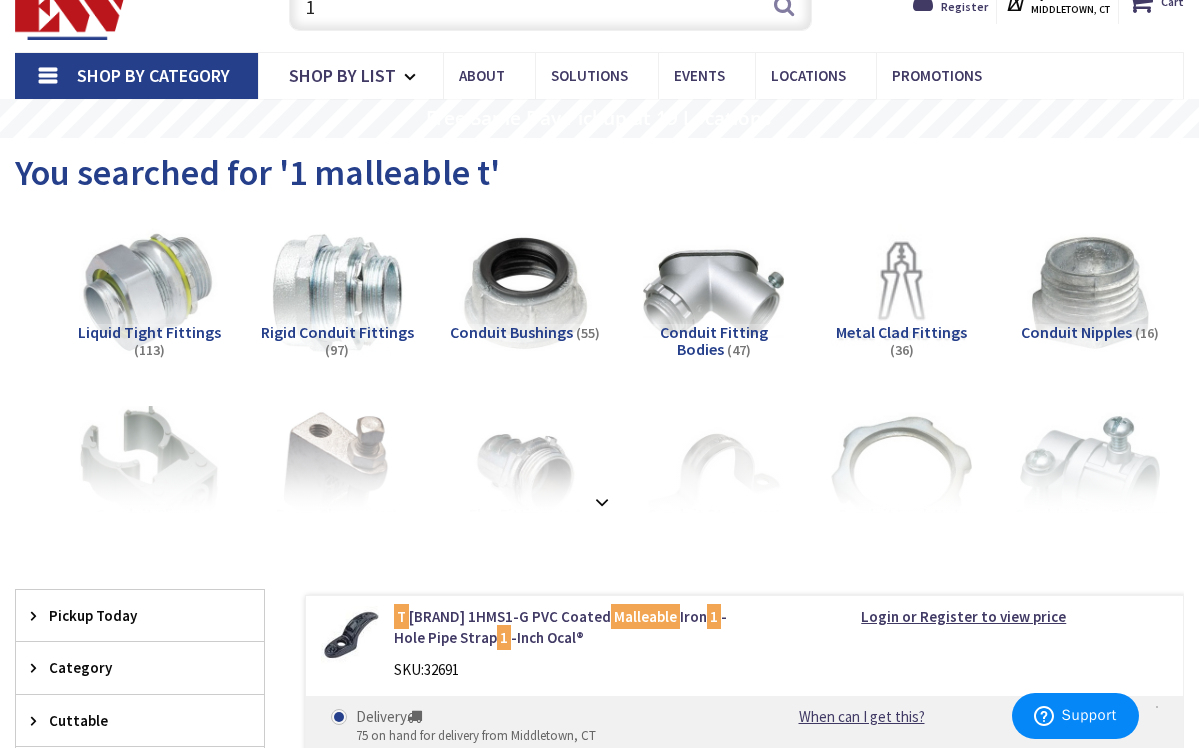 scroll, scrollTop: 73, scrollLeft: 0, axis: vertical 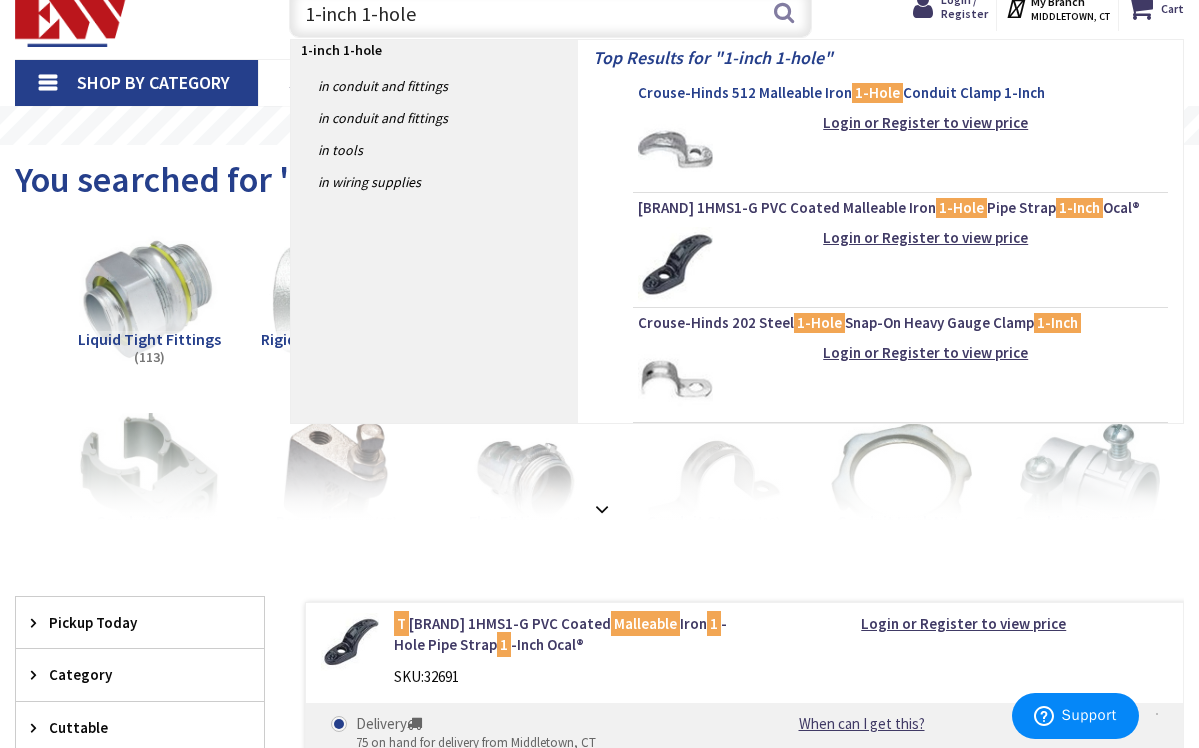type on "1-inch 1-hole" 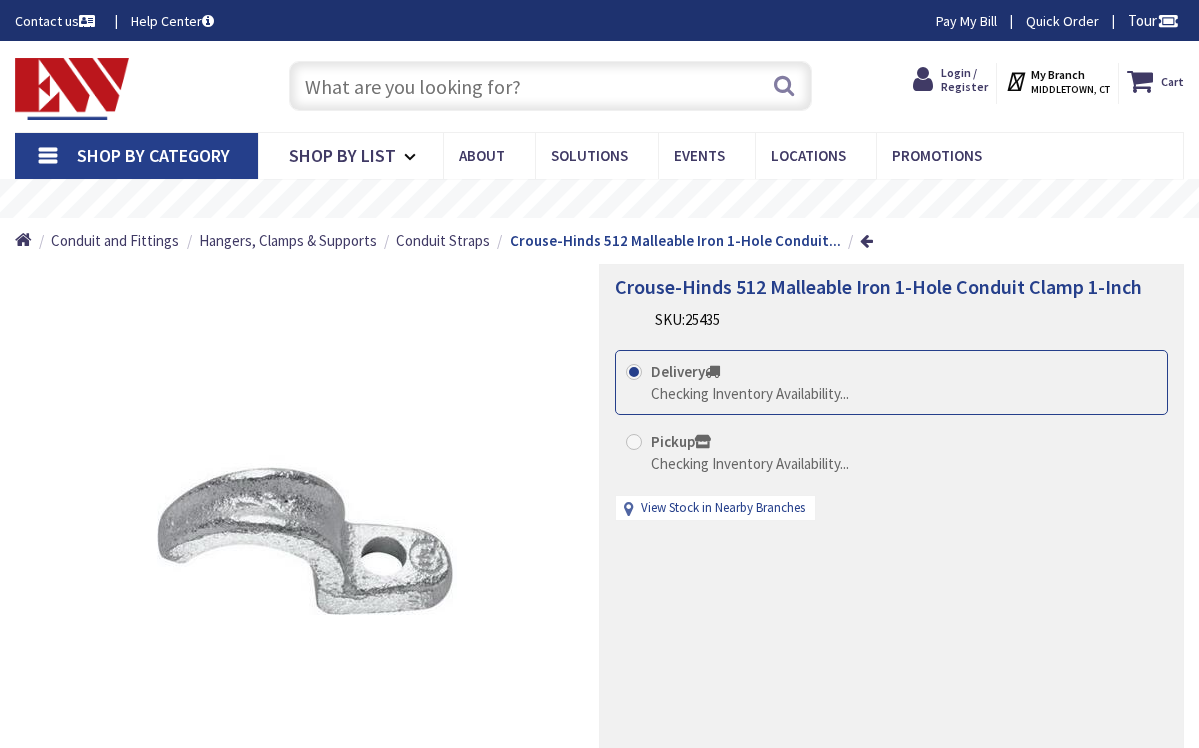 scroll, scrollTop: 0, scrollLeft: 0, axis: both 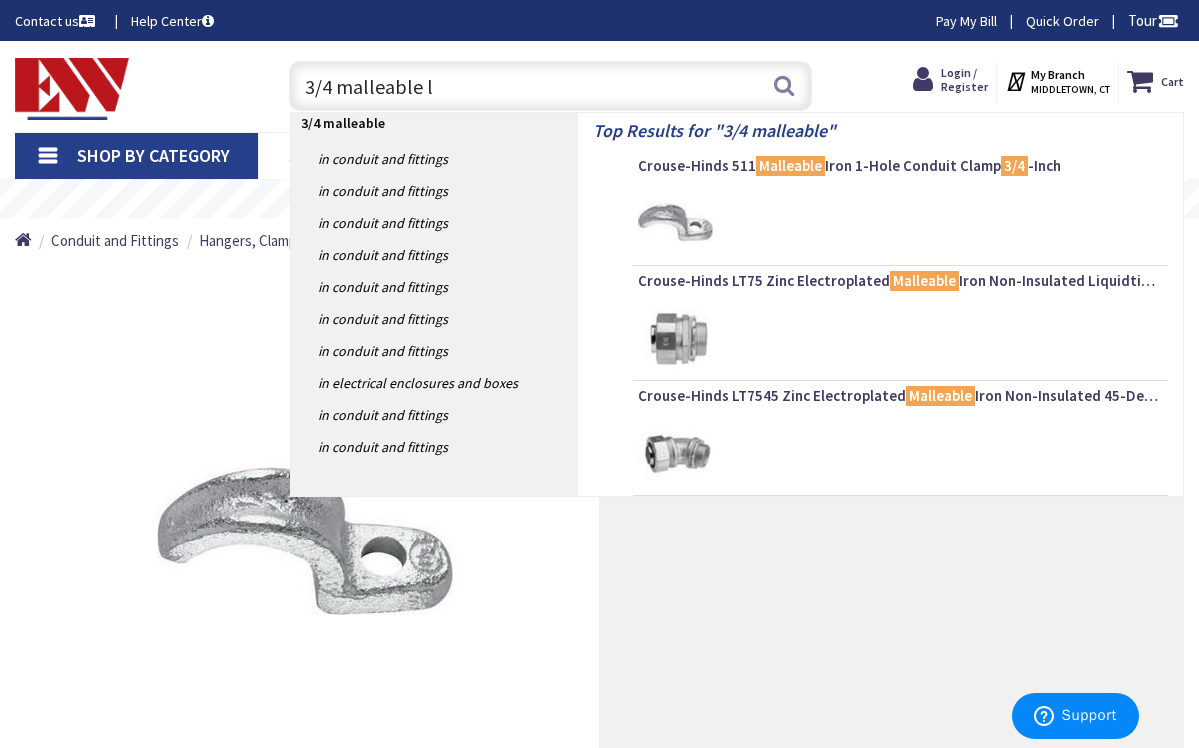 type on "3/4 malleable lb" 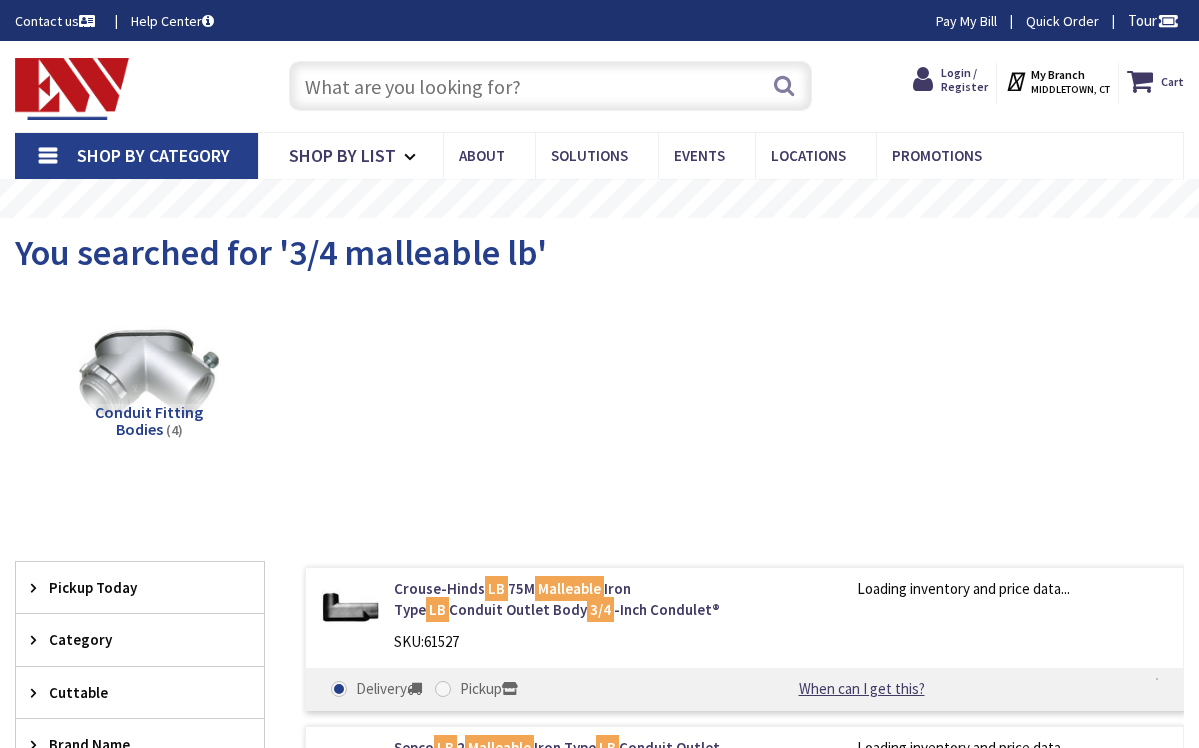 scroll, scrollTop: 0, scrollLeft: 0, axis: both 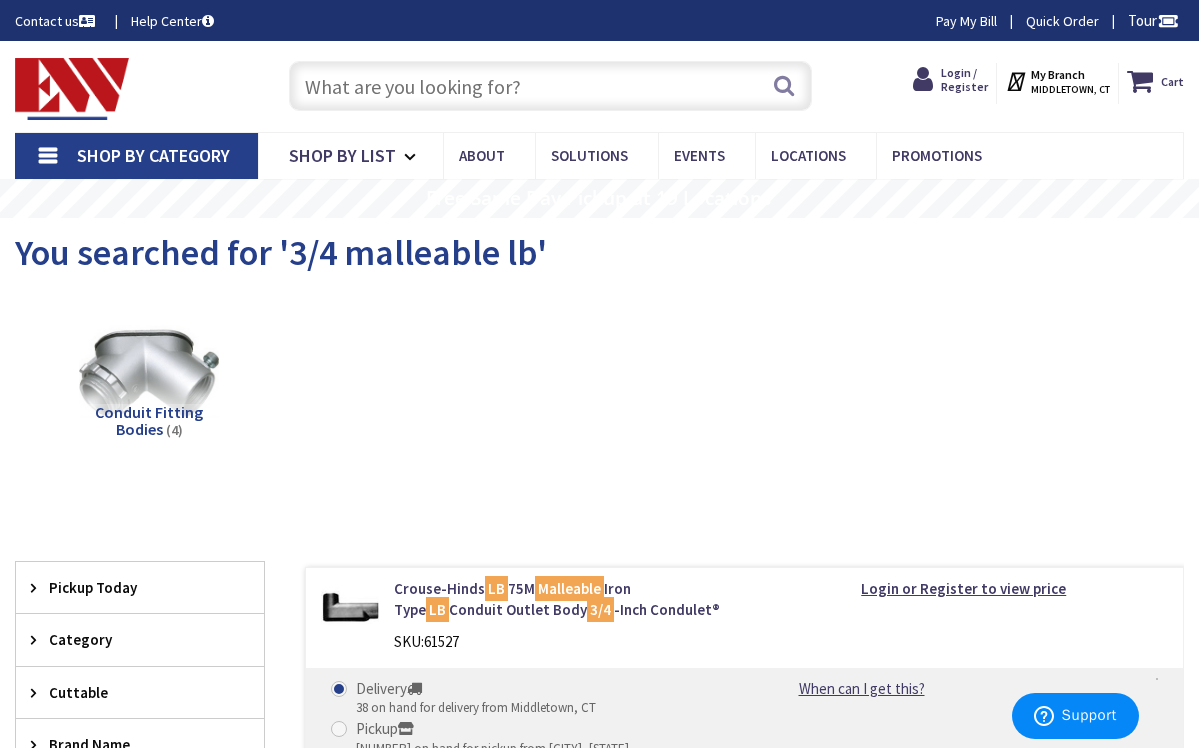 click at bounding box center (551, 86) 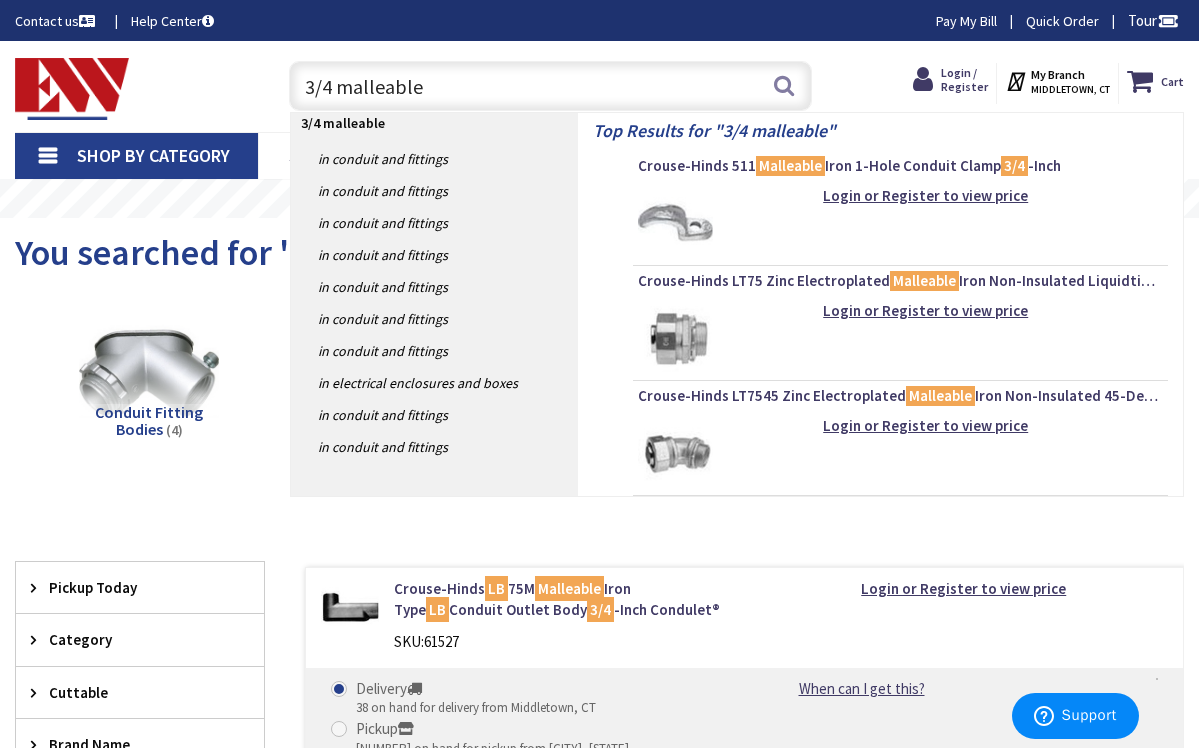 type on "3/4 malleable t" 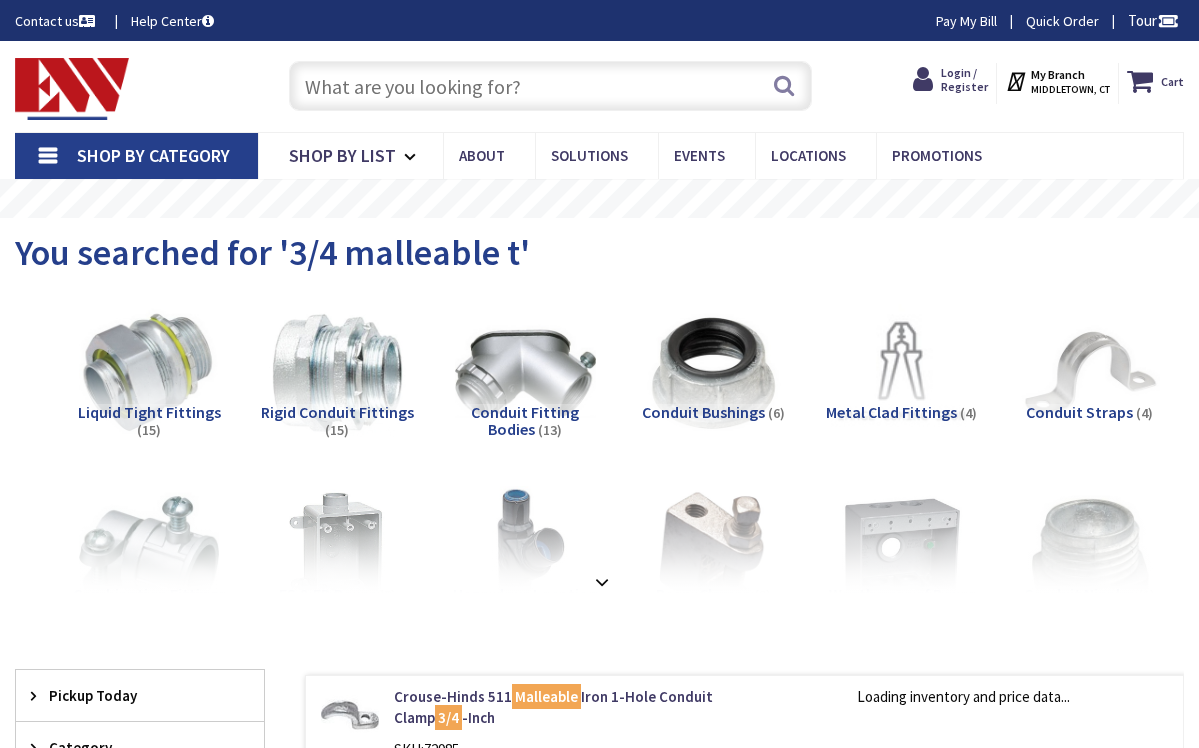 scroll, scrollTop: 0, scrollLeft: 0, axis: both 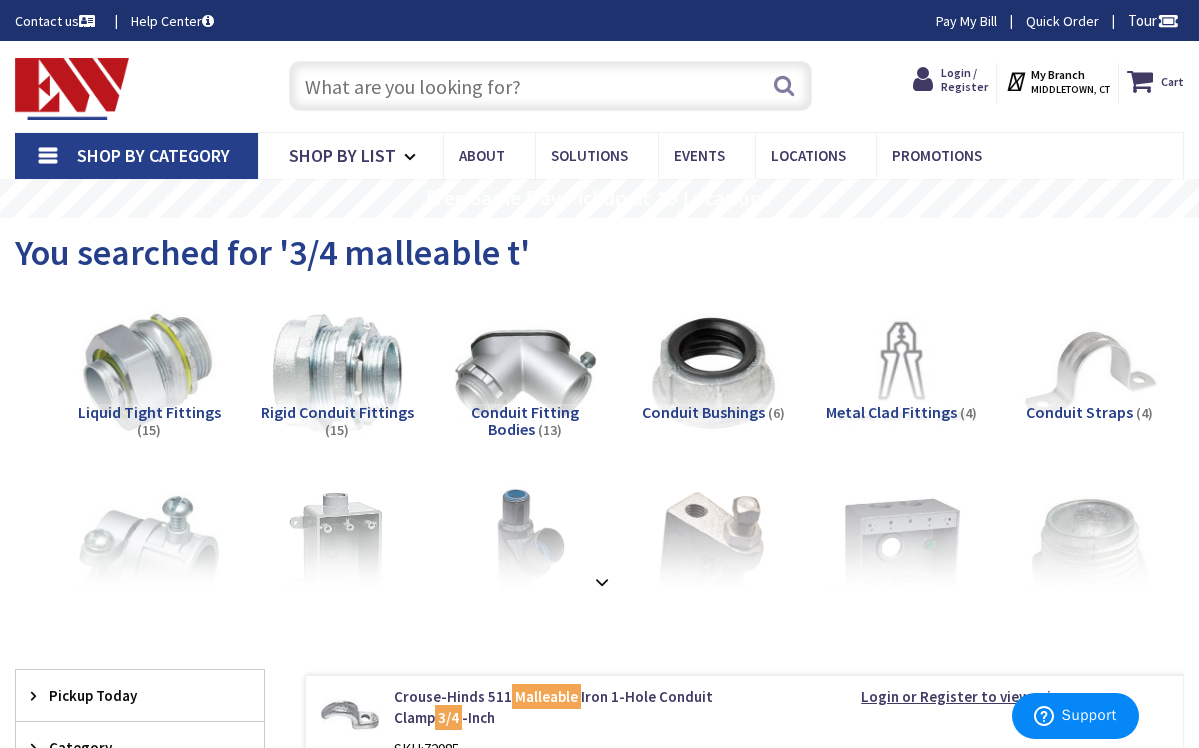 click at bounding box center (551, 86) 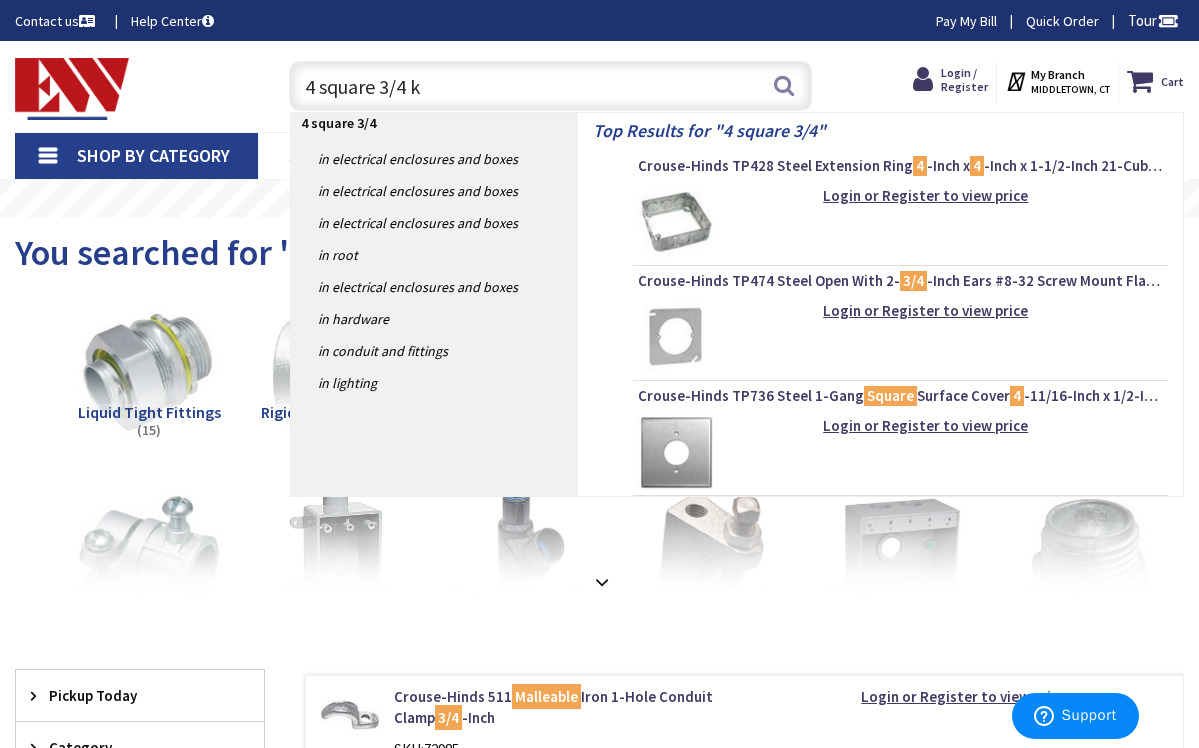 type on "4 square 3/4 ko" 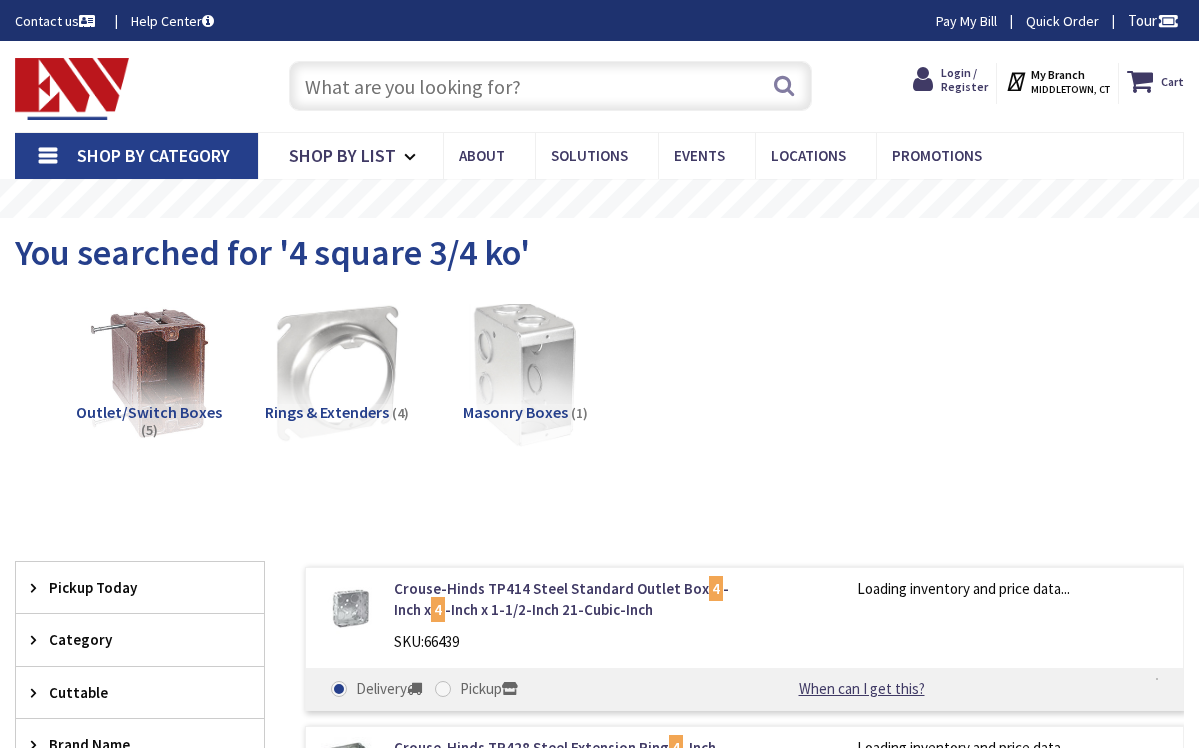 scroll, scrollTop: 0, scrollLeft: 0, axis: both 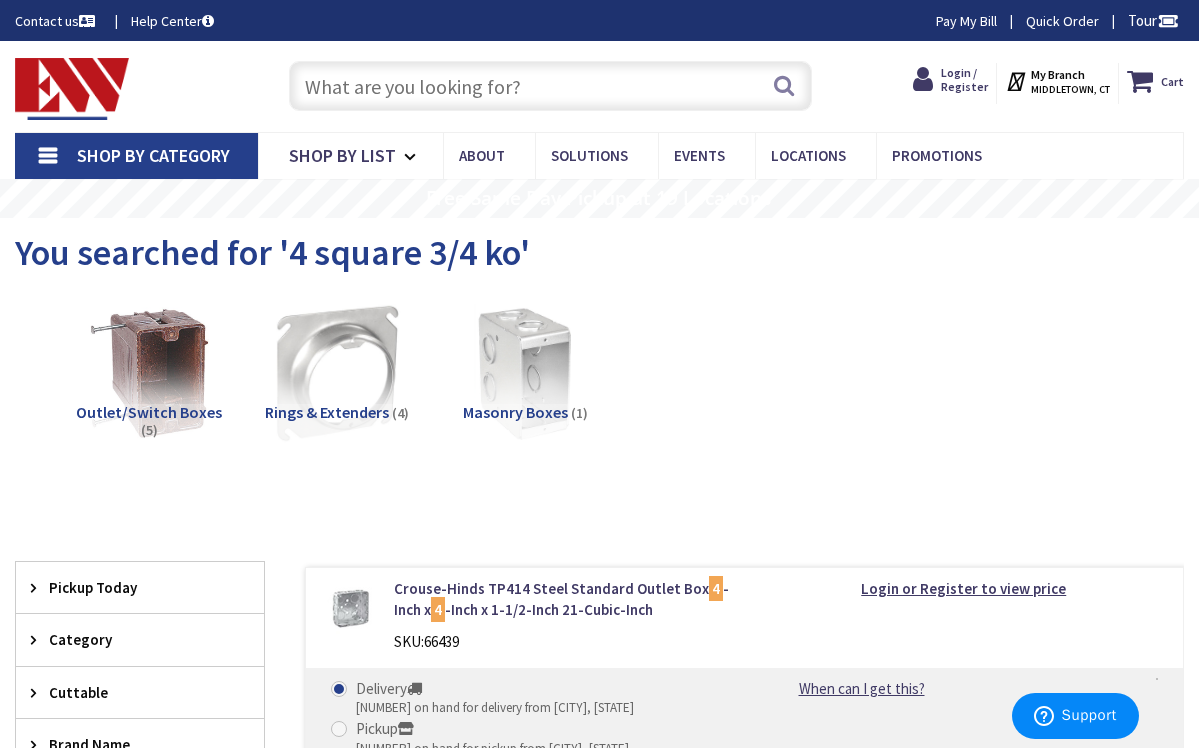 click at bounding box center [551, 86] 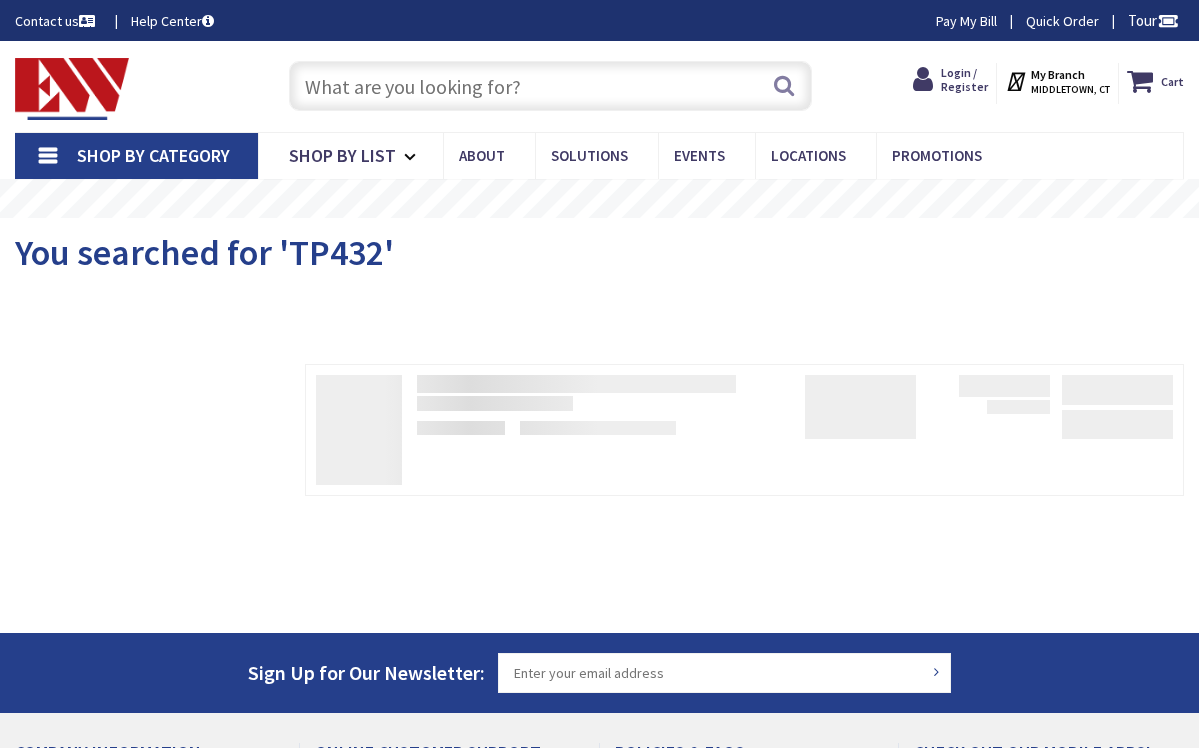 scroll, scrollTop: 0, scrollLeft: 0, axis: both 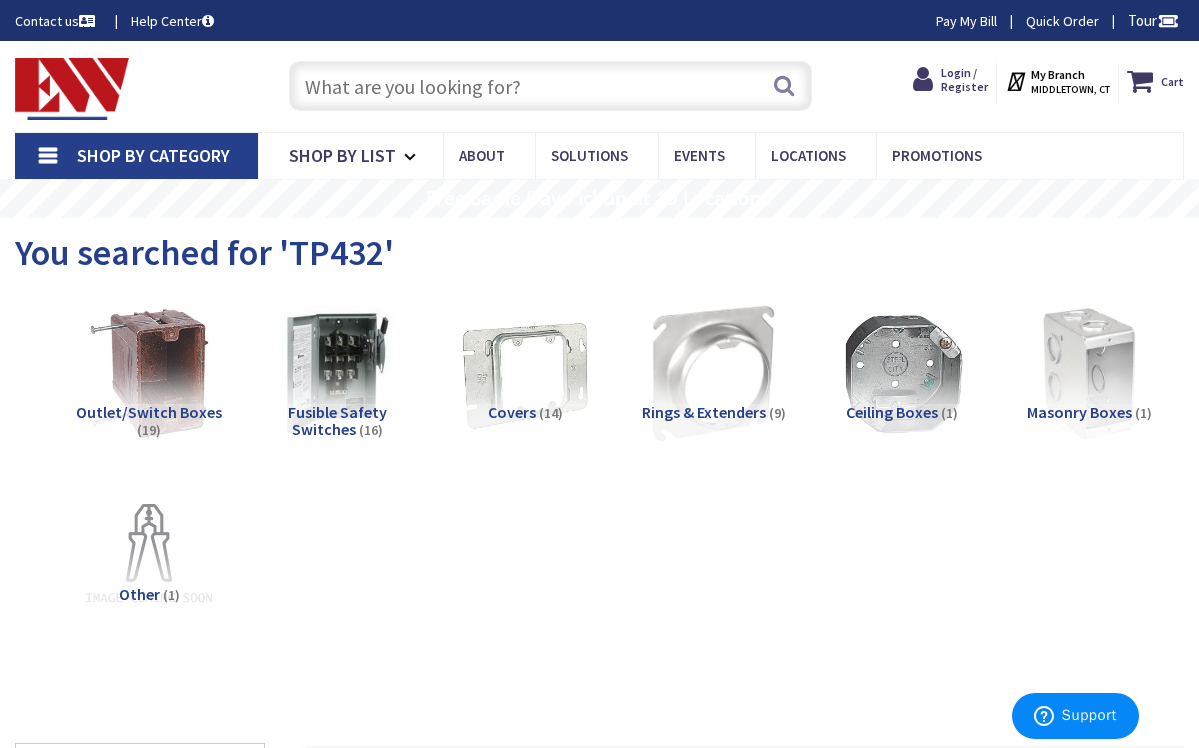 click at bounding box center [551, 86] 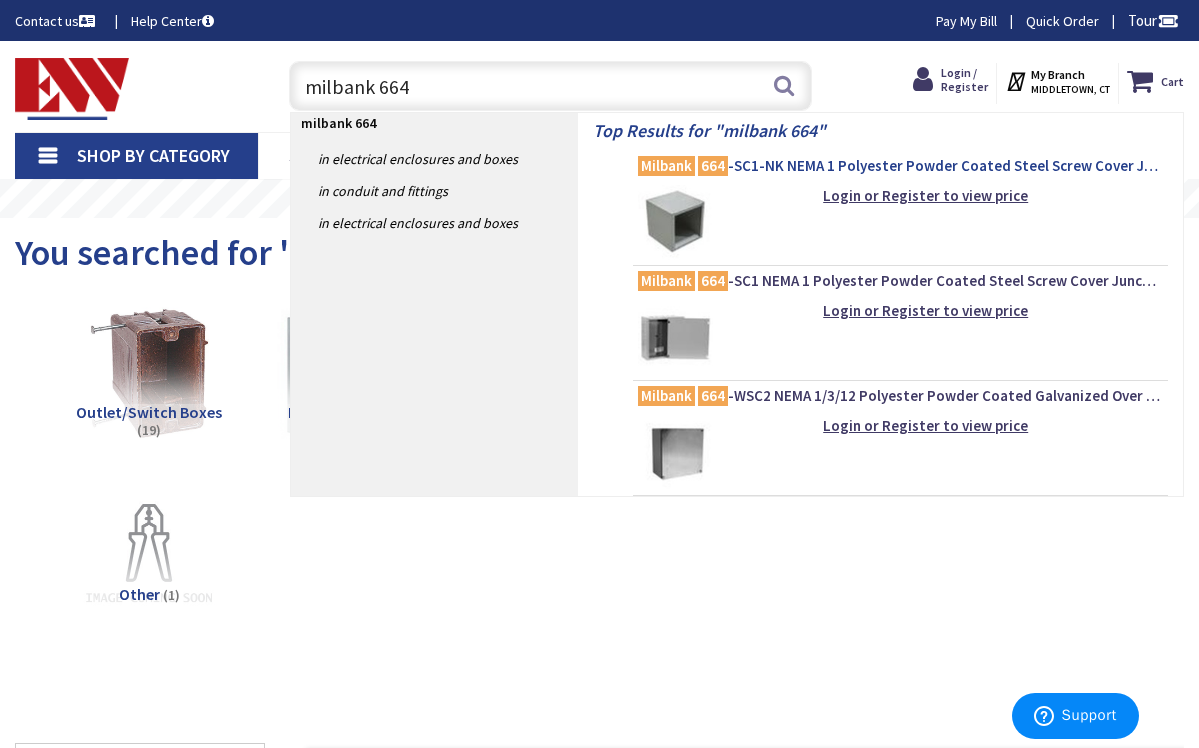 type on "milbank 664" 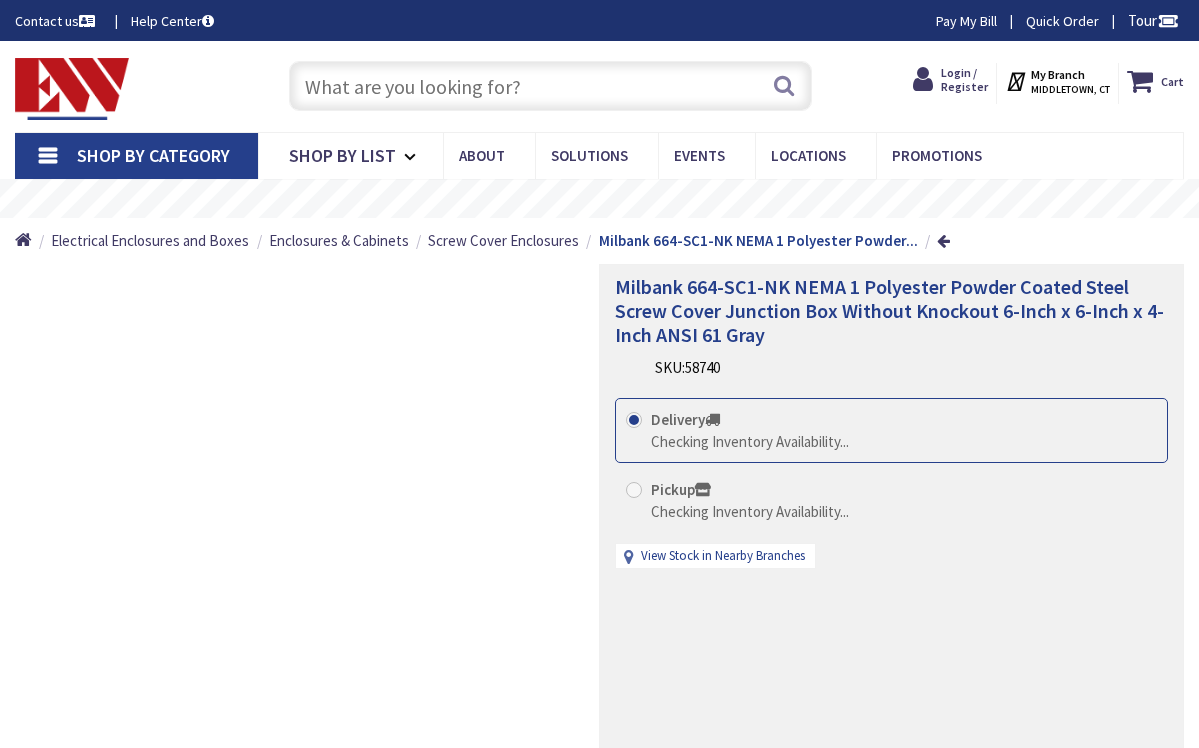scroll, scrollTop: 0, scrollLeft: 0, axis: both 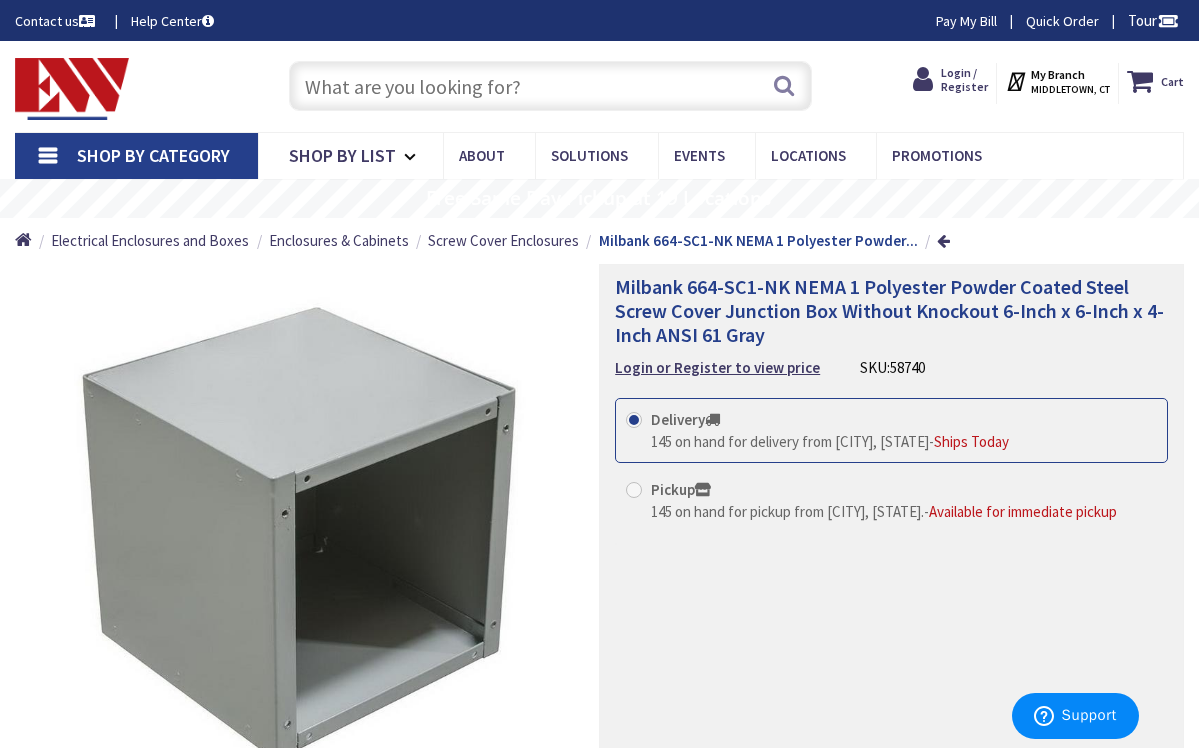 click at bounding box center [551, 86] 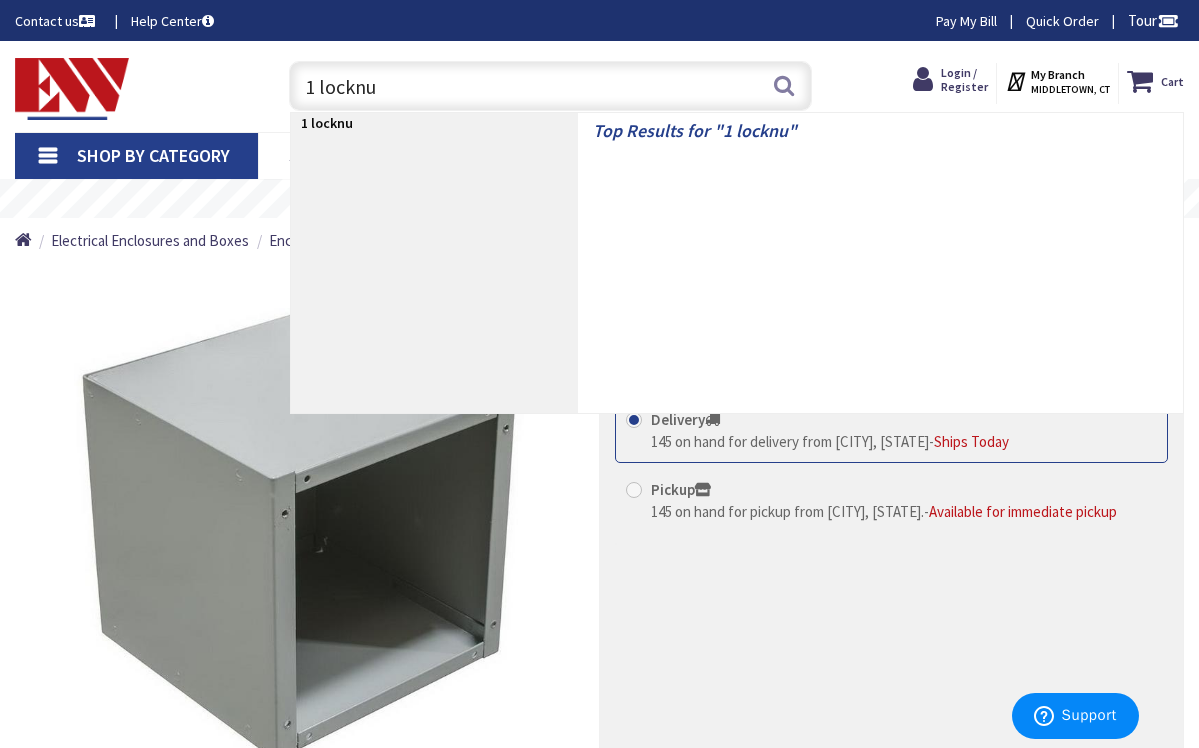 type on "1 locknut" 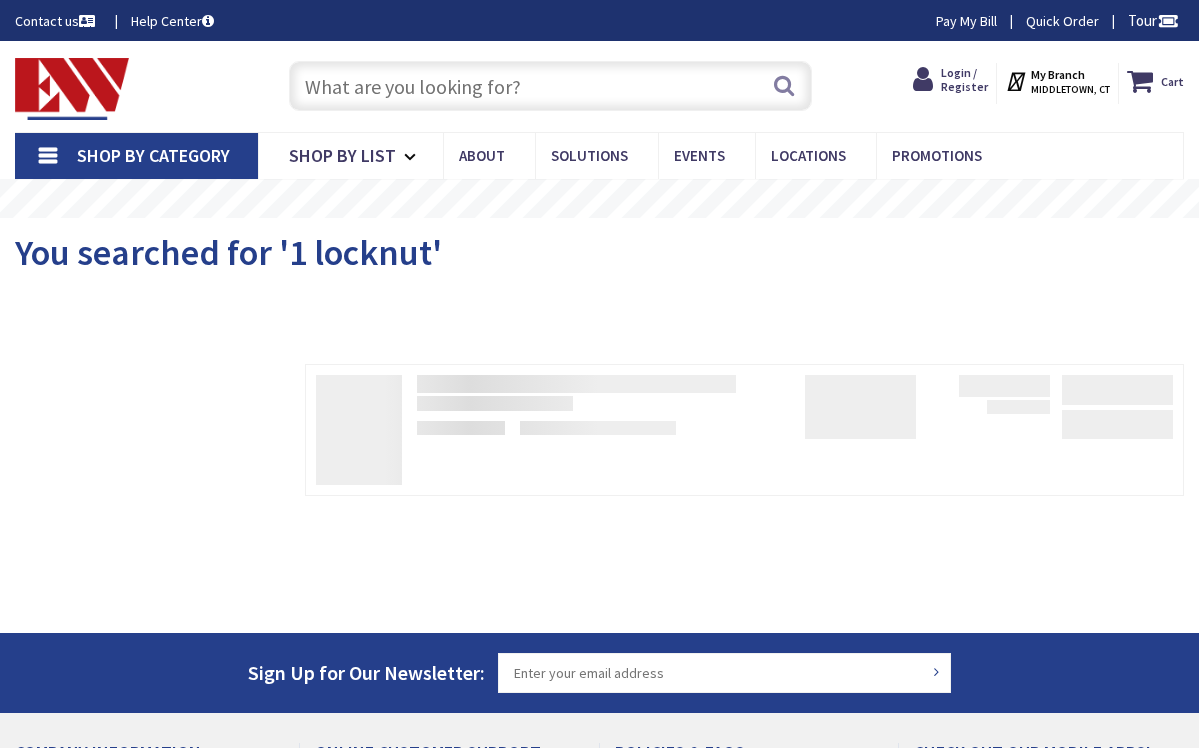 scroll, scrollTop: 0, scrollLeft: 0, axis: both 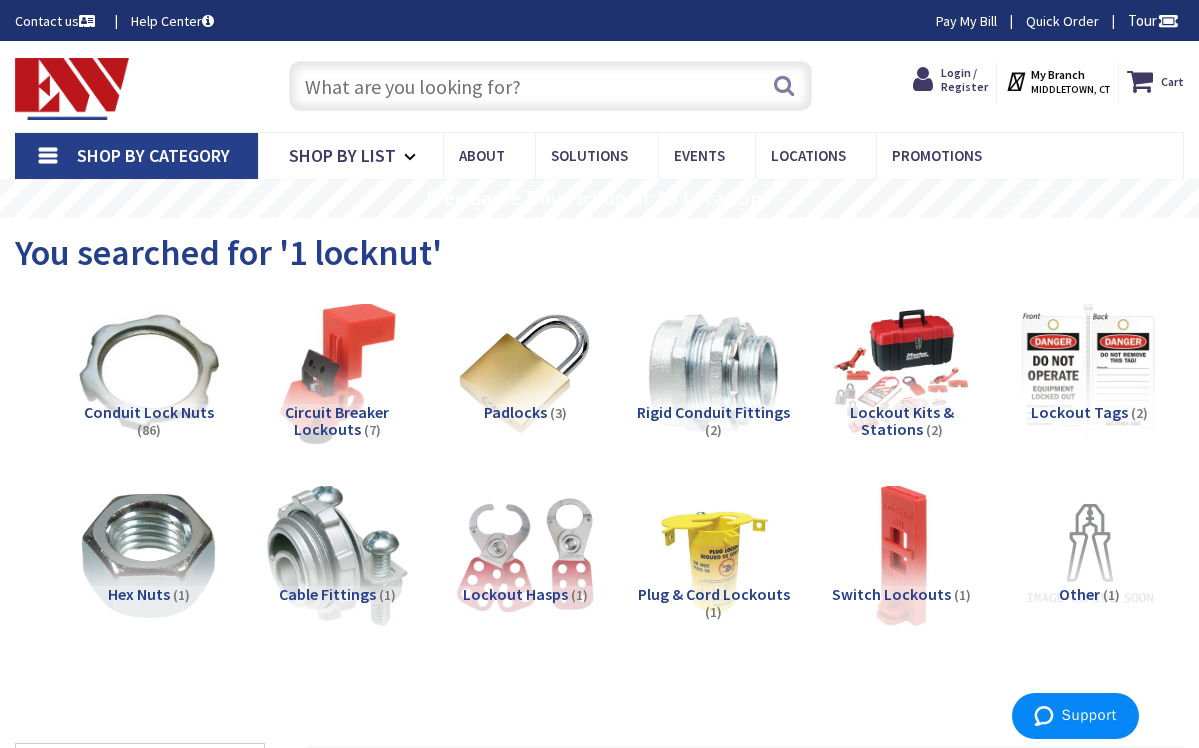 click at bounding box center (551, 86) 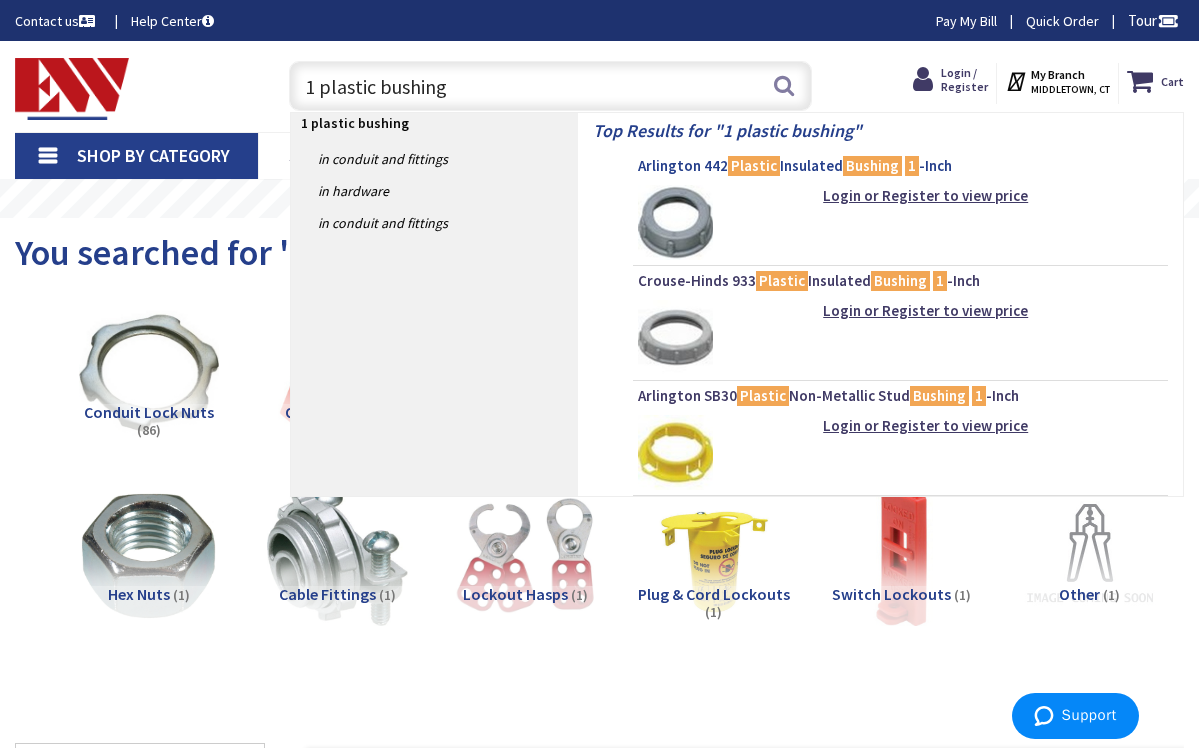type on "1 plastic bushing" 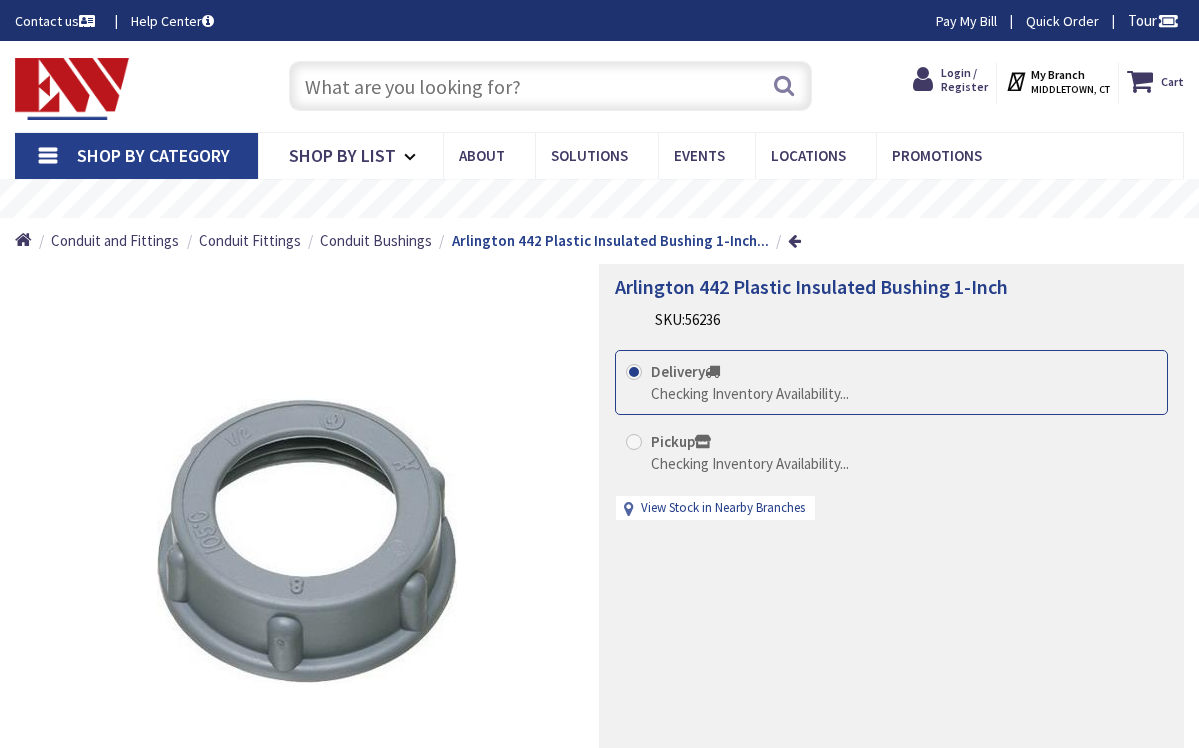 scroll, scrollTop: 0, scrollLeft: 0, axis: both 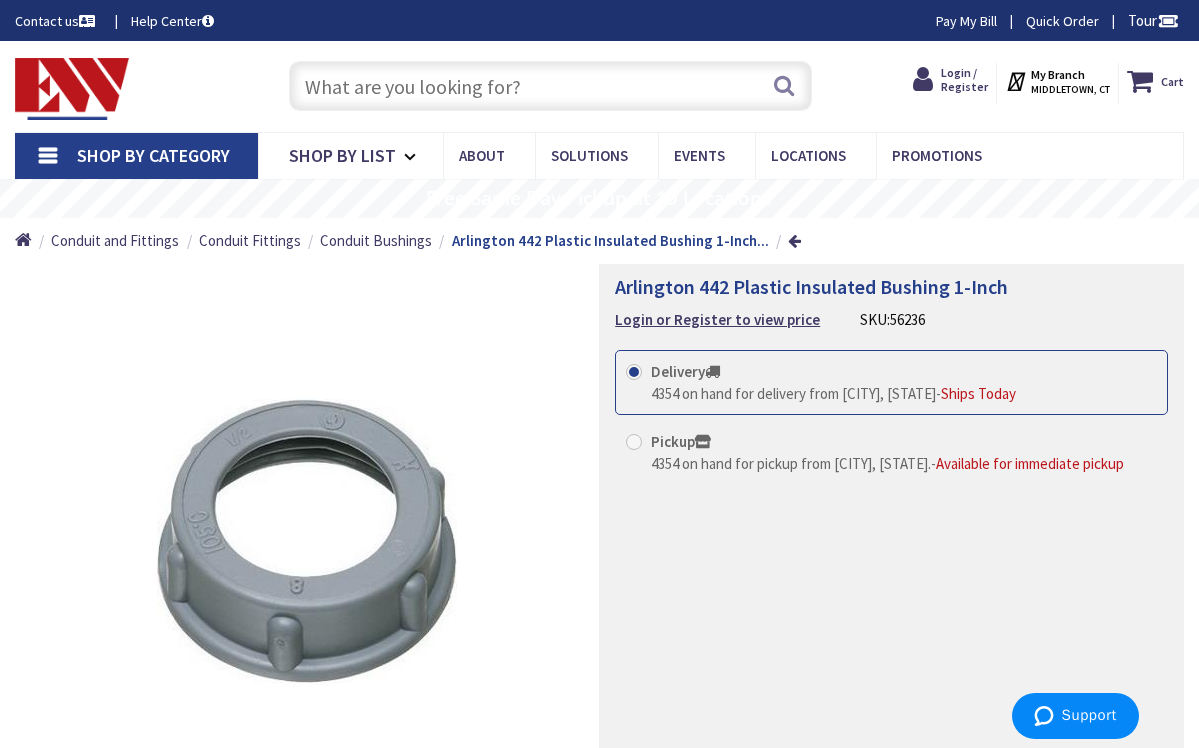click at bounding box center [551, 86] 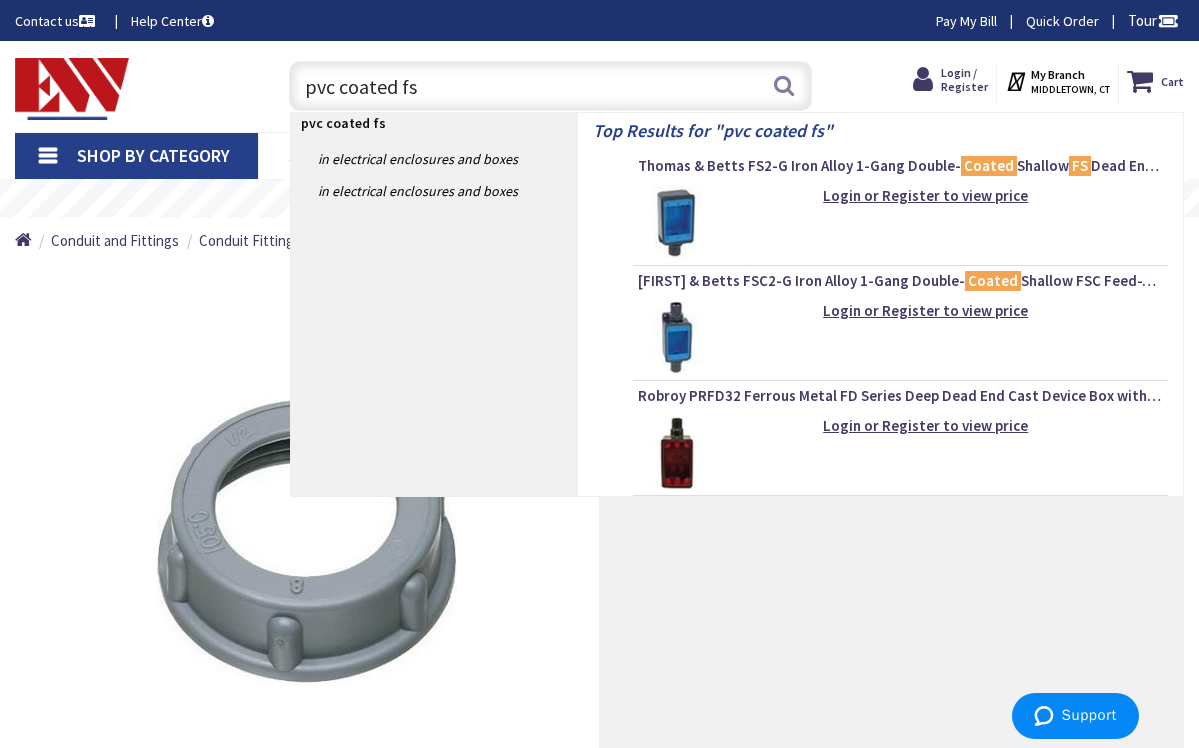type on "pvc coated fs" 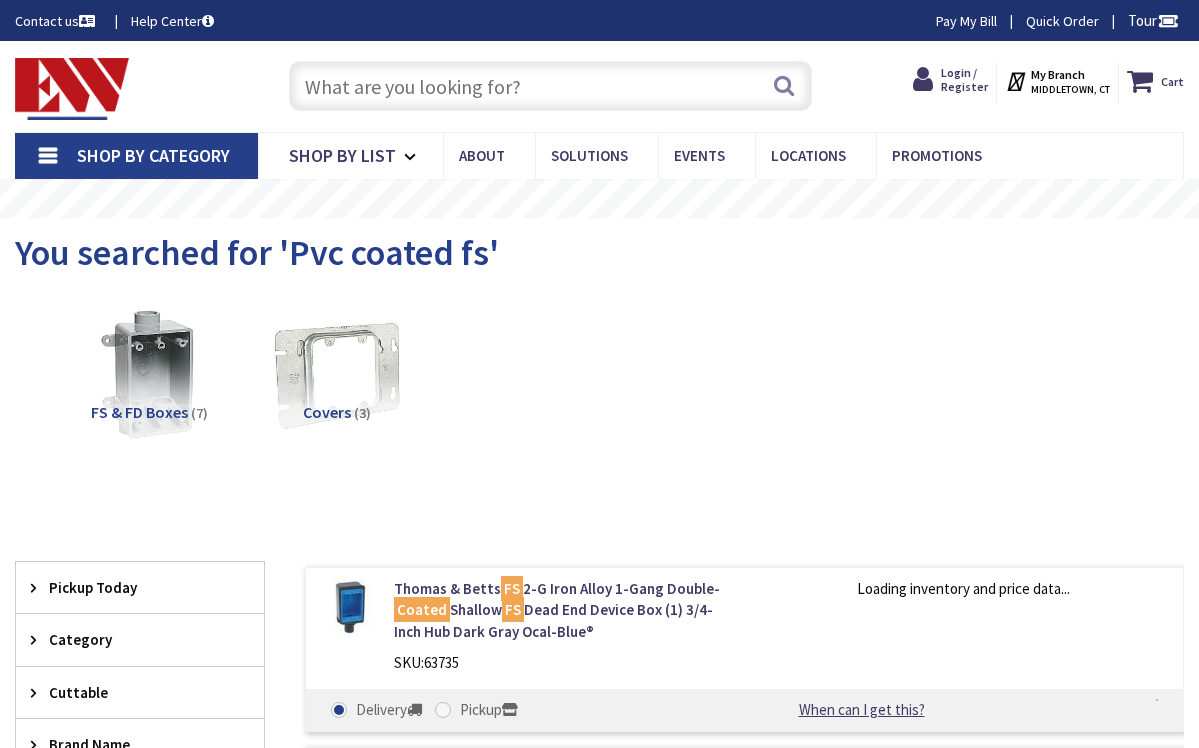 scroll, scrollTop: 0, scrollLeft: 0, axis: both 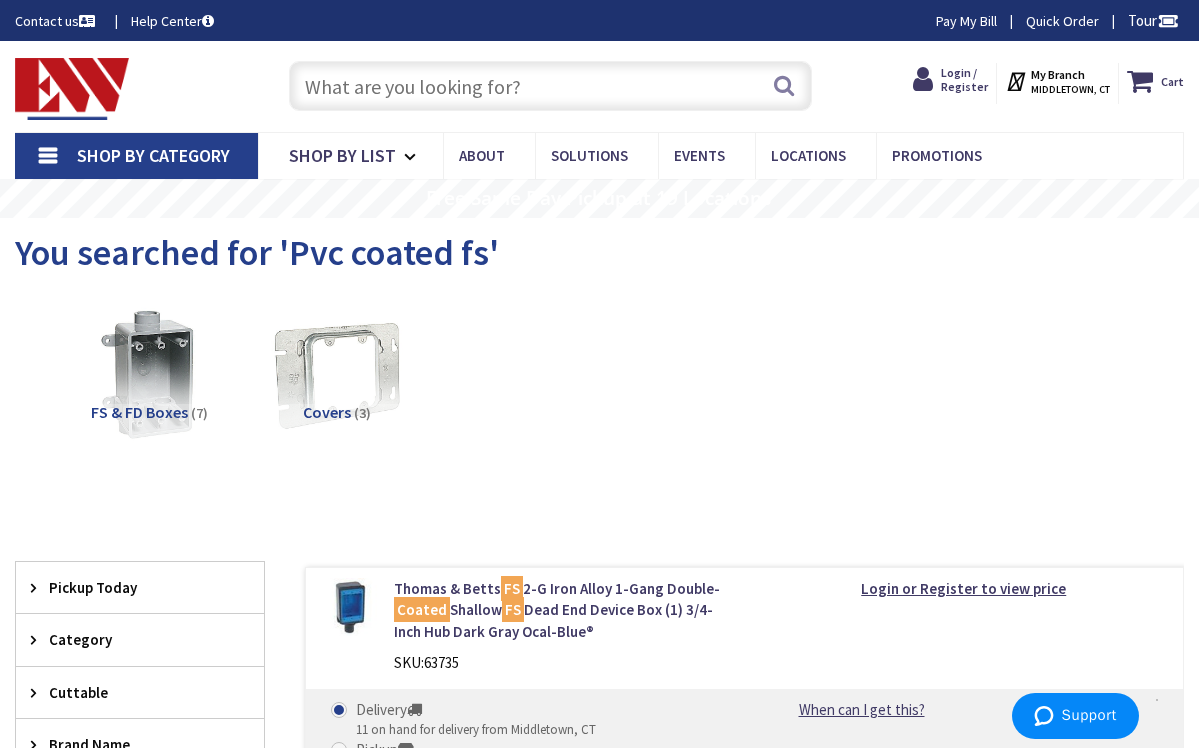 click at bounding box center [551, 86] 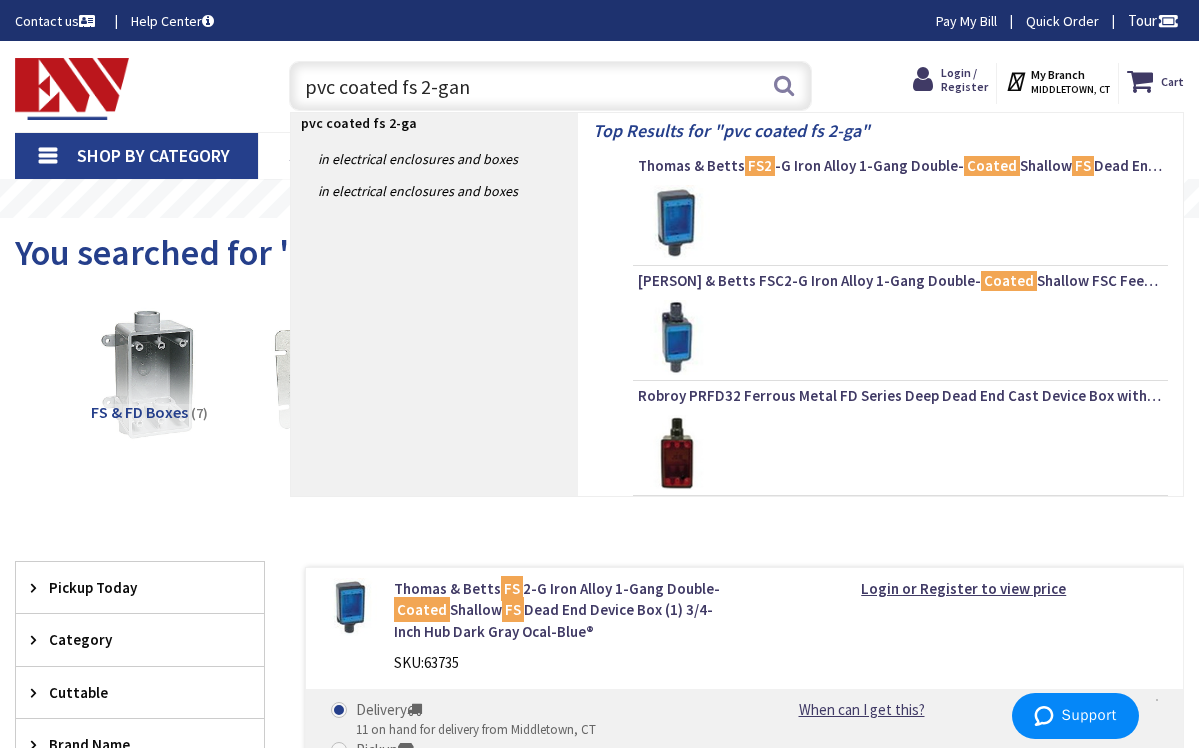 type on "pvc coated fs 2-gang" 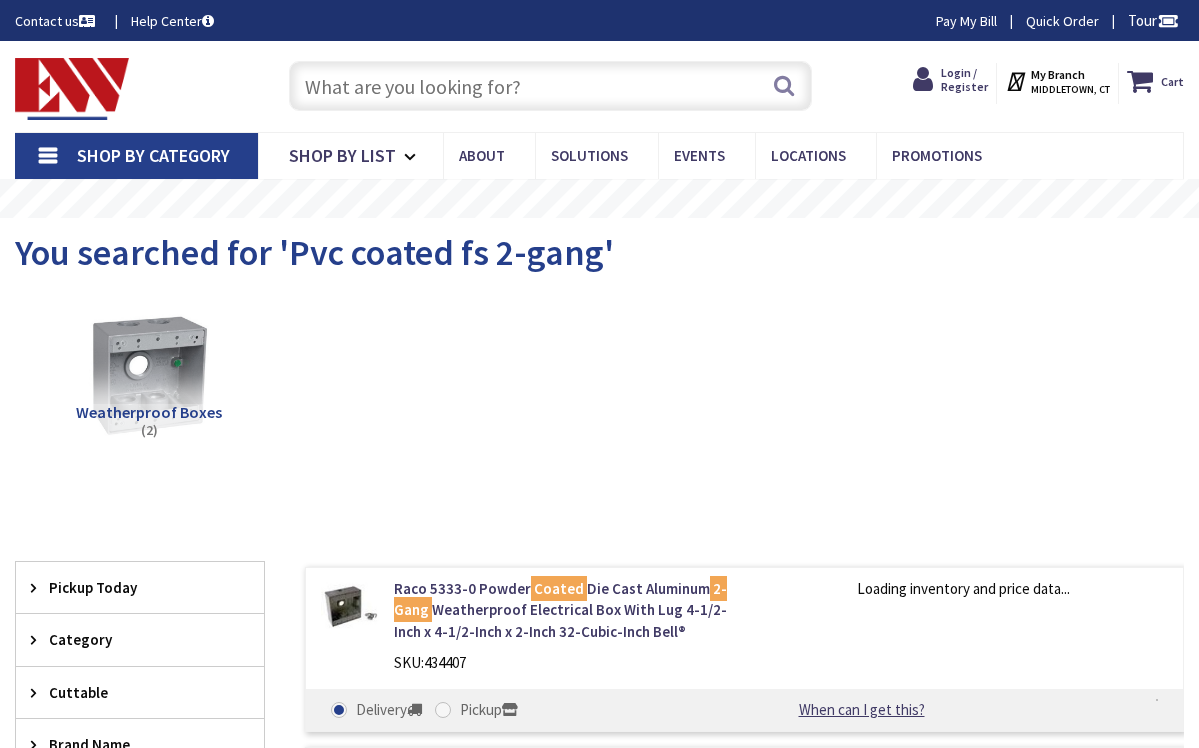 scroll, scrollTop: 0, scrollLeft: 0, axis: both 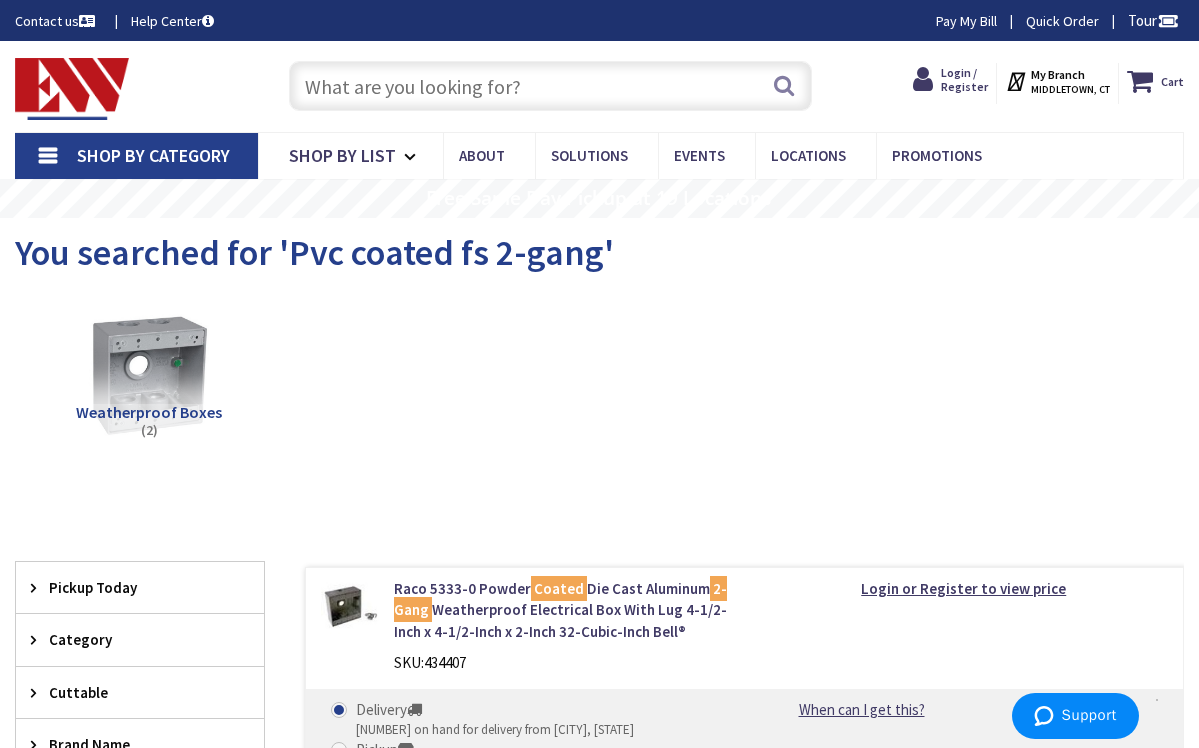 click at bounding box center [551, 86] 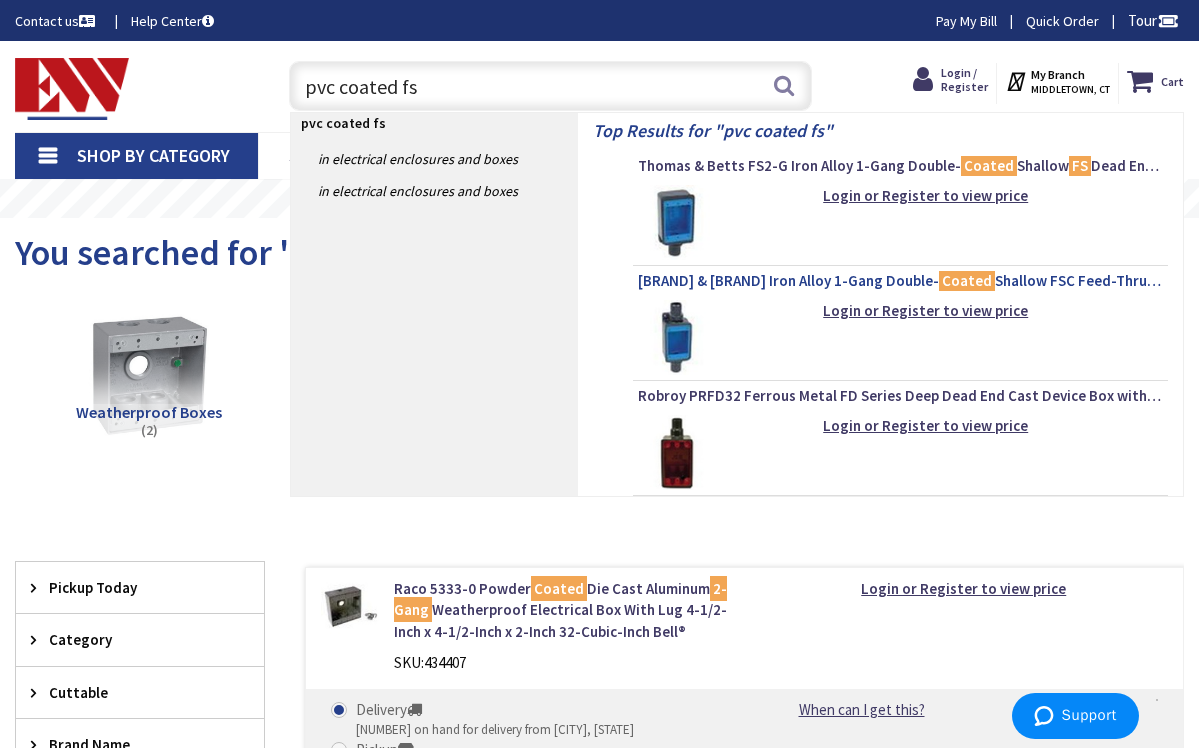type on "pvc coated fs" 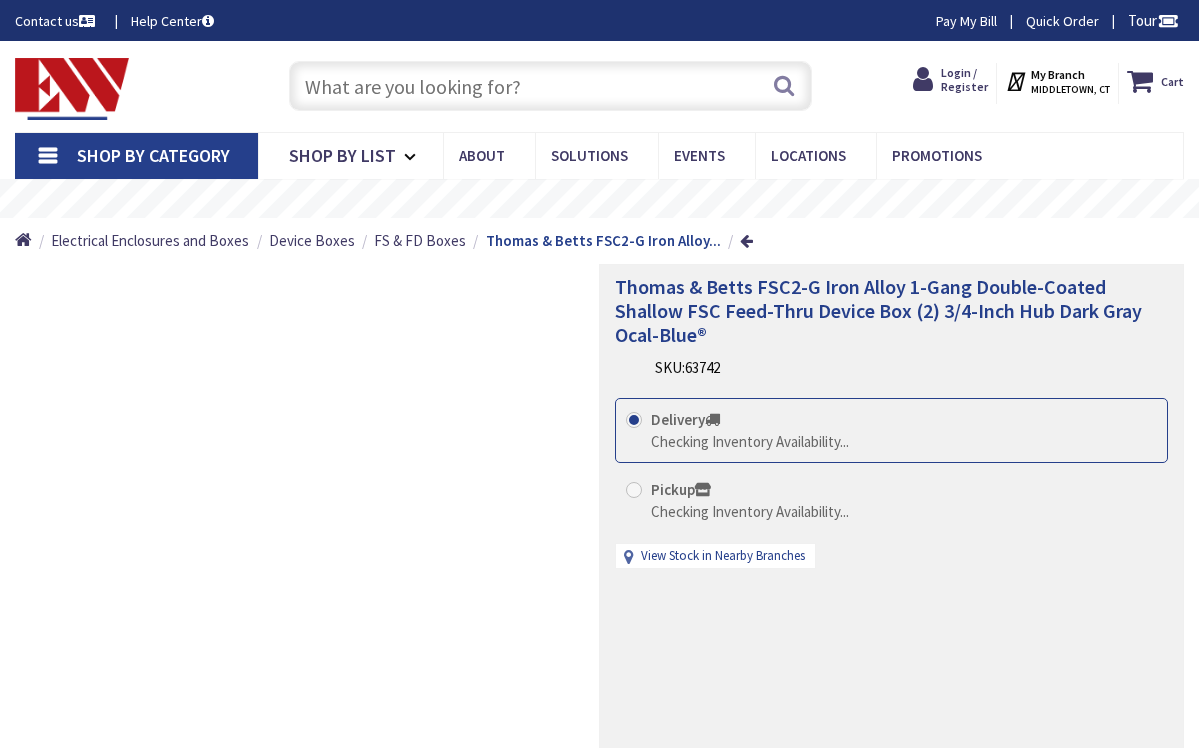 scroll, scrollTop: 0, scrollLeft: 0, axis: both 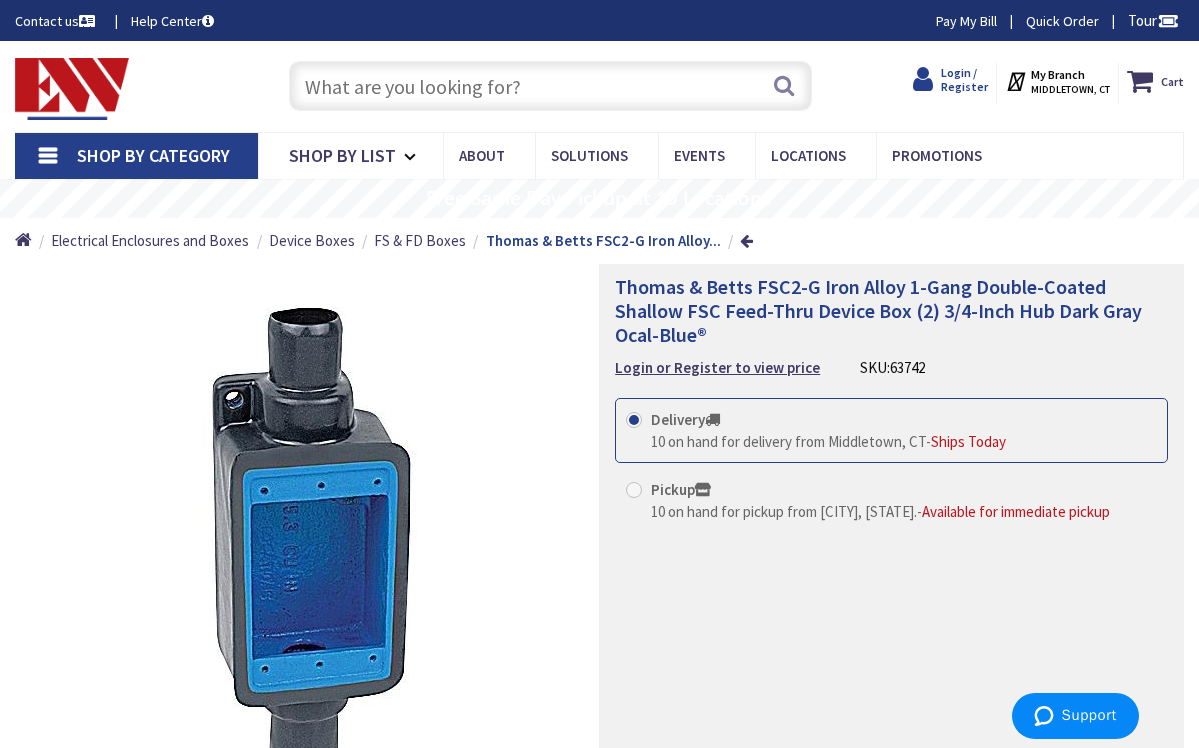 click on "Login / Register" at bounding box center [964, 79] 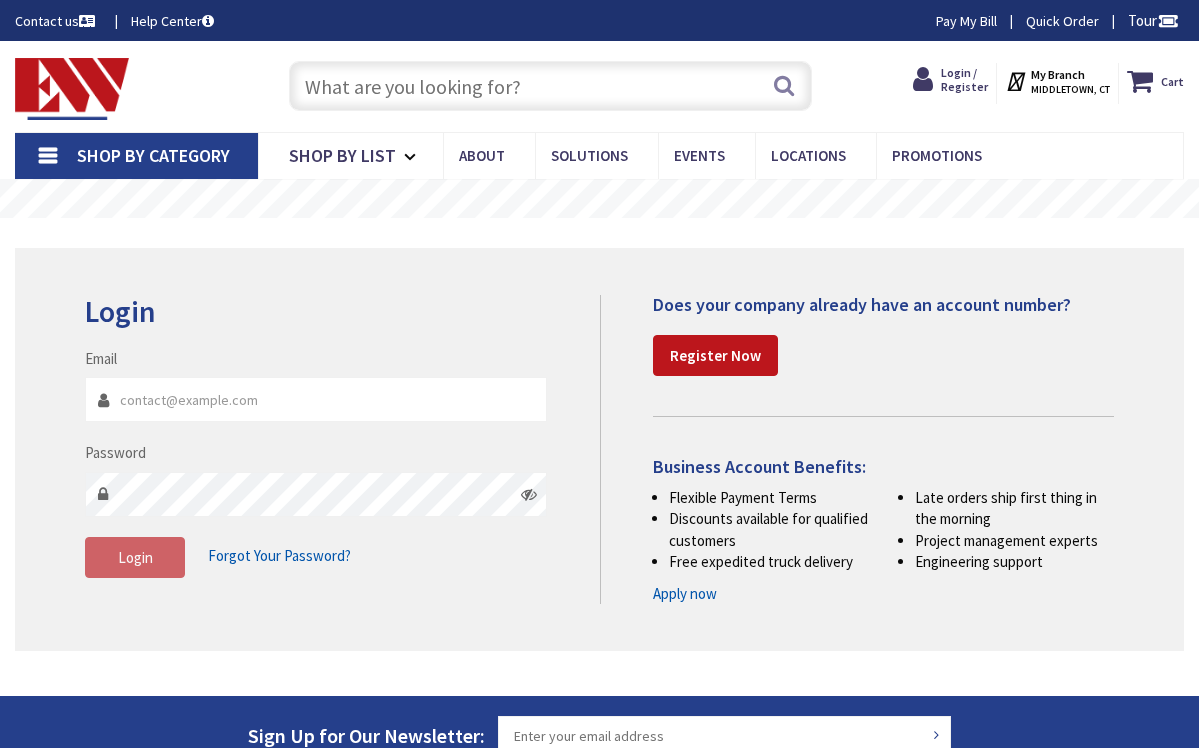 scroll, scrollTop: 0, scrollLeft: 0, axis: both 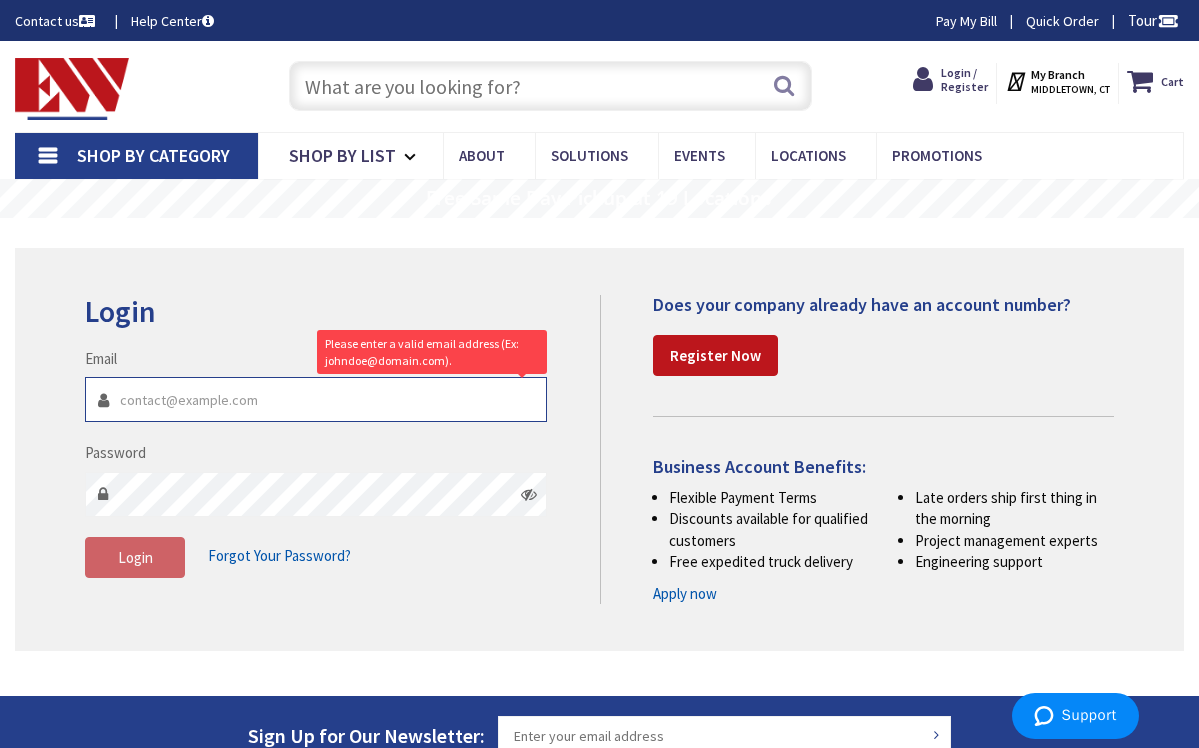 type on "[EMAIL]" 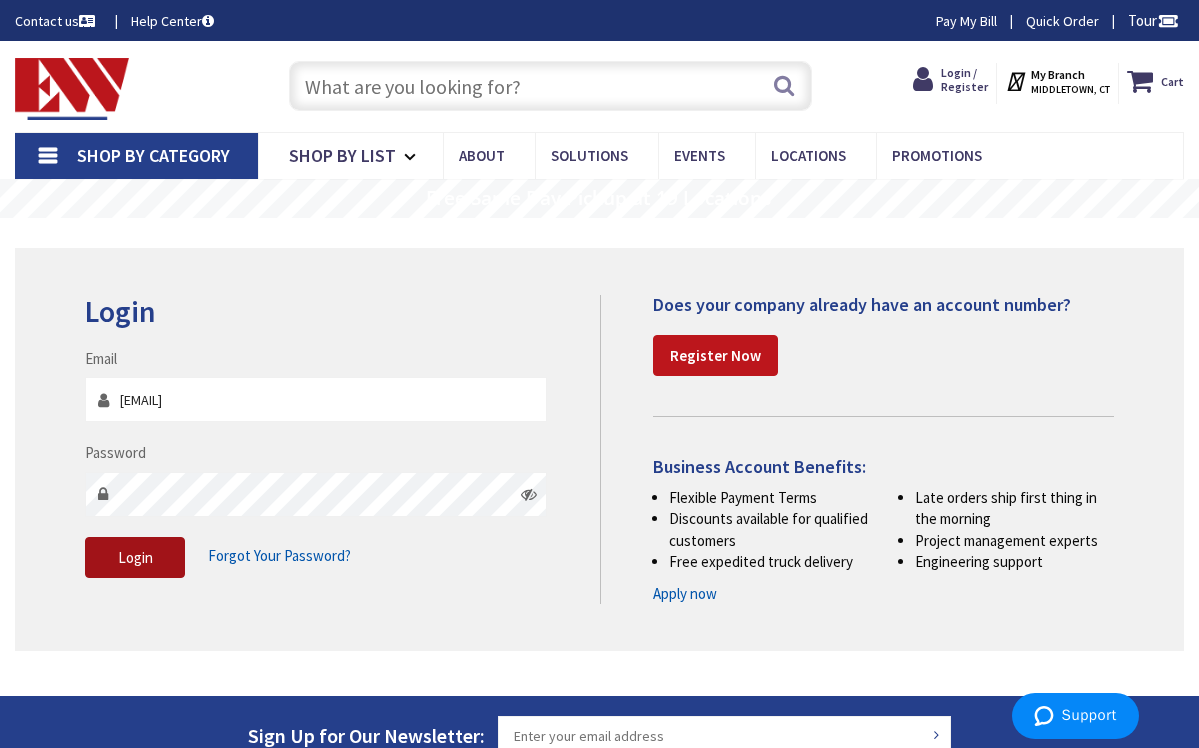 click on "Login" at bounding box center (135, 557) 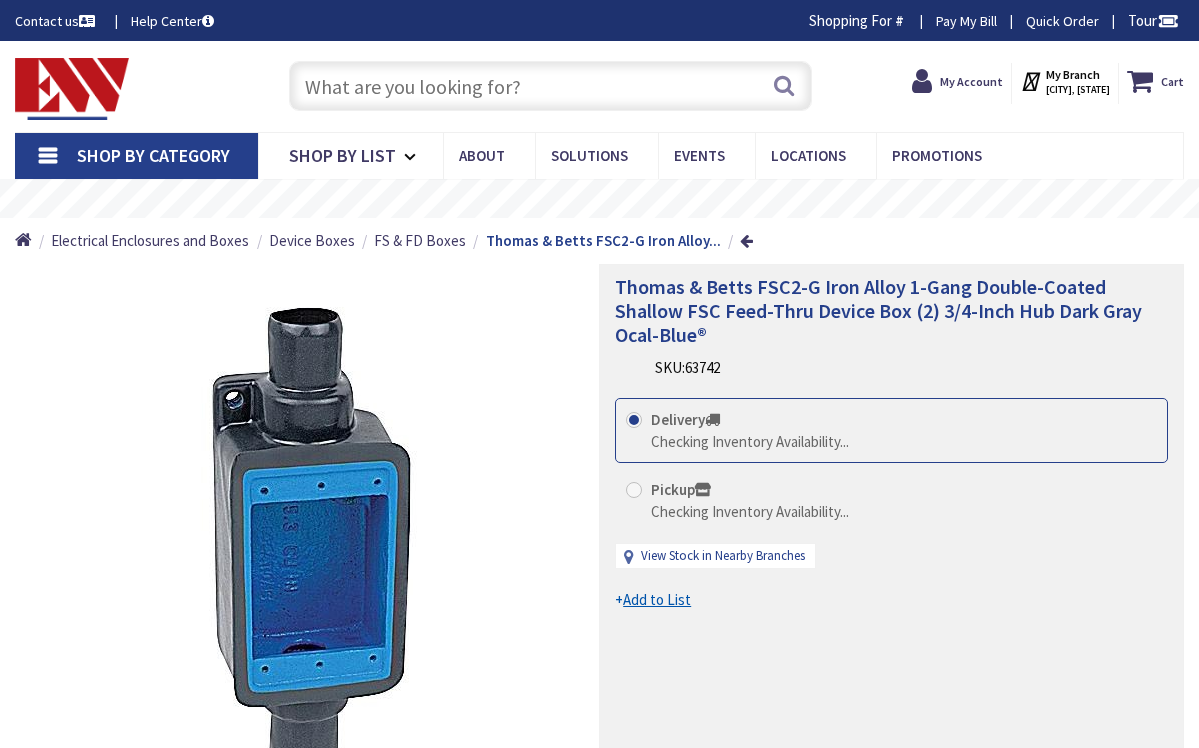 scroll, scrollTop: 0, scrollLeft: 0, axis: both 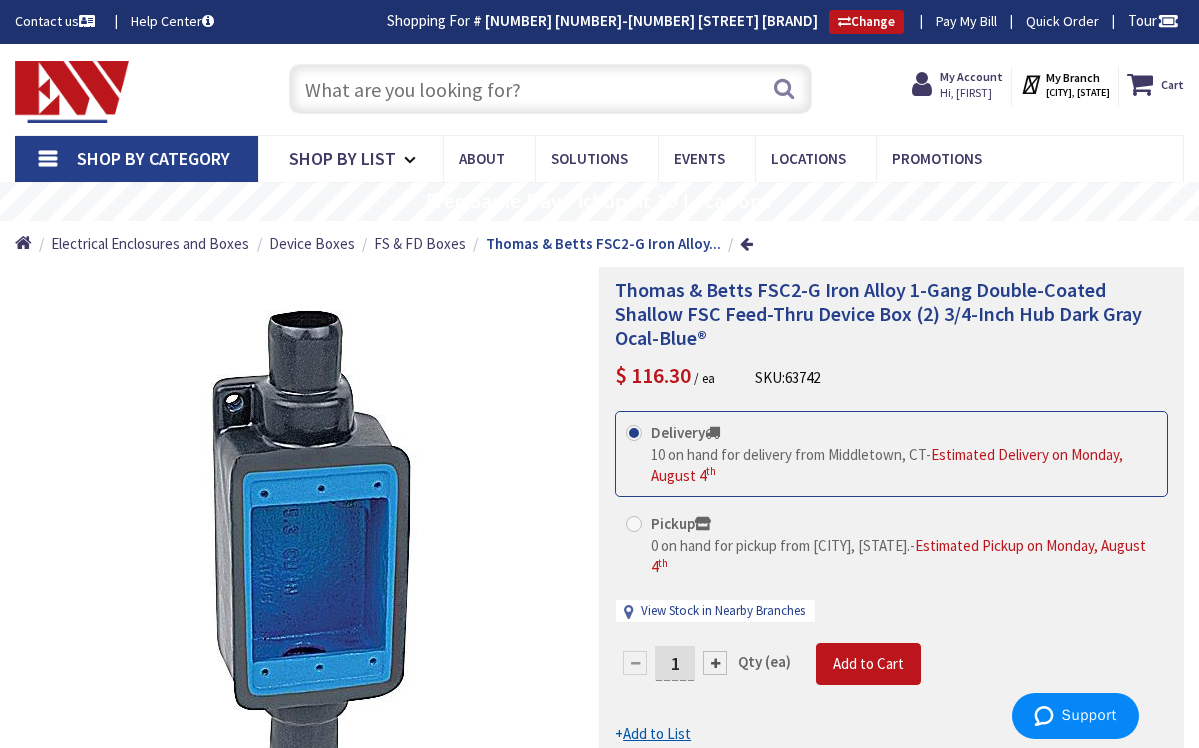 click at bounding box center (551, 89) 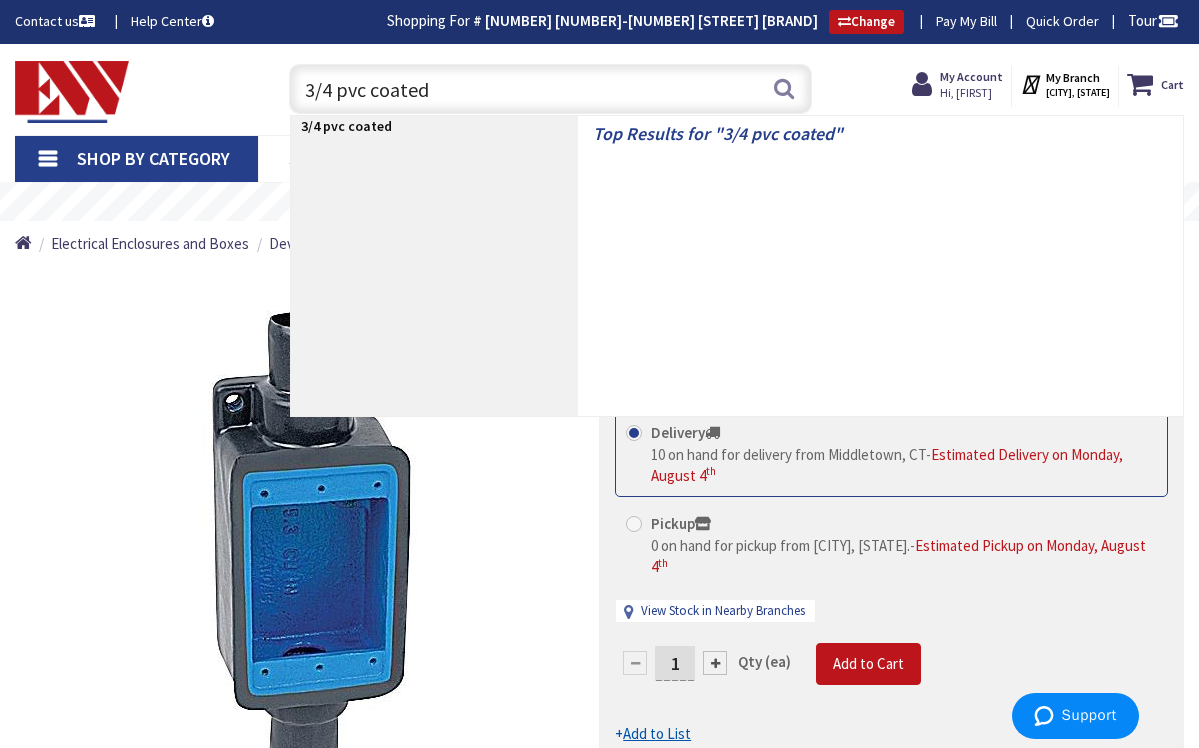 type on "3/4 pvc coated t" 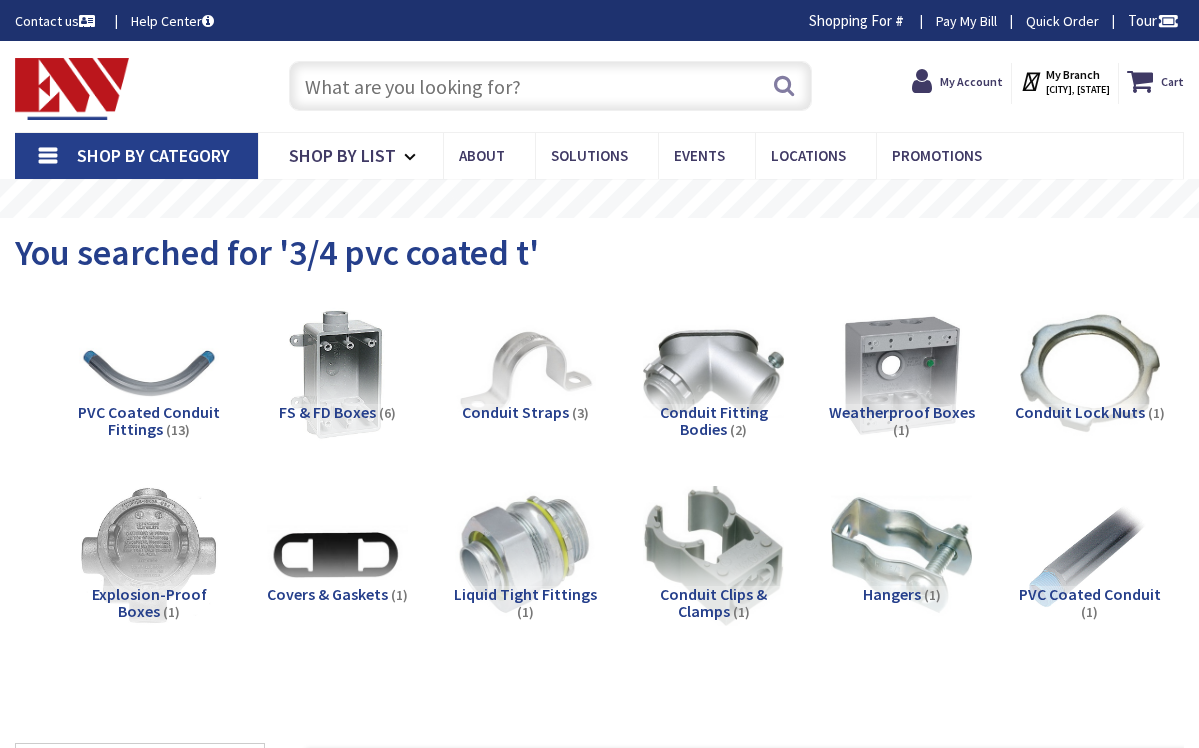 scroll, scrollTop: 0, scrollLeft: 0, axis: both 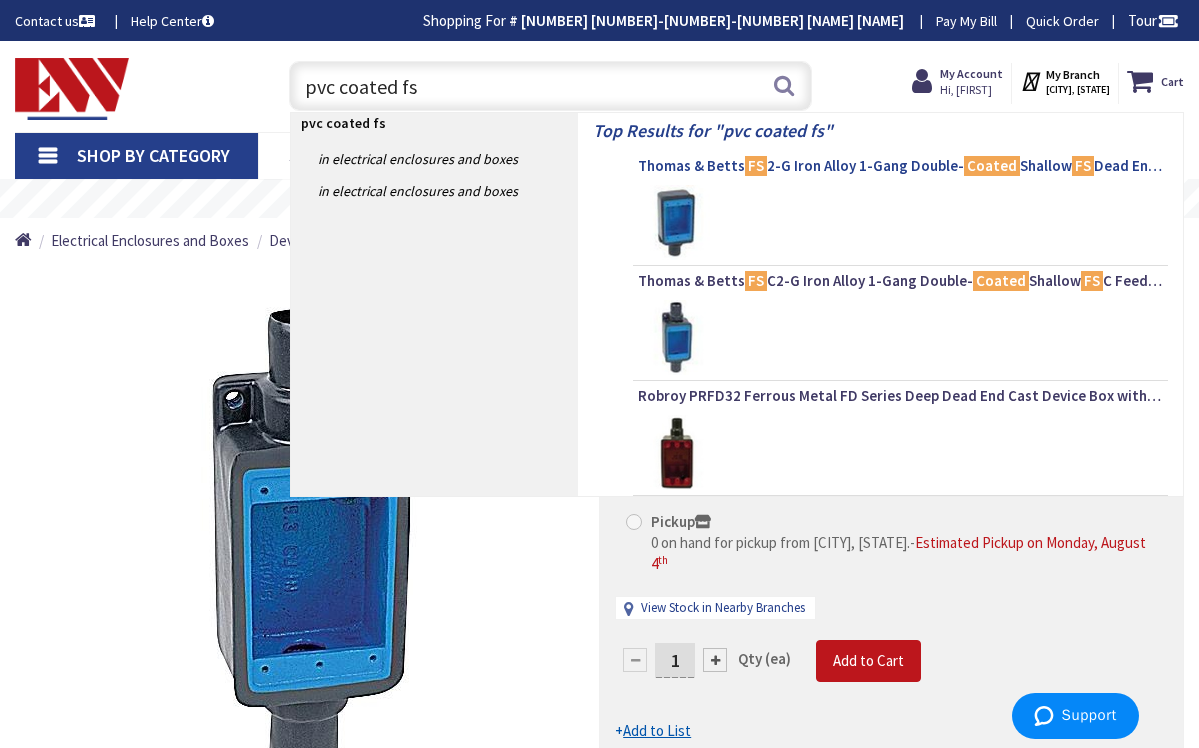 type on "pvc coated fs" 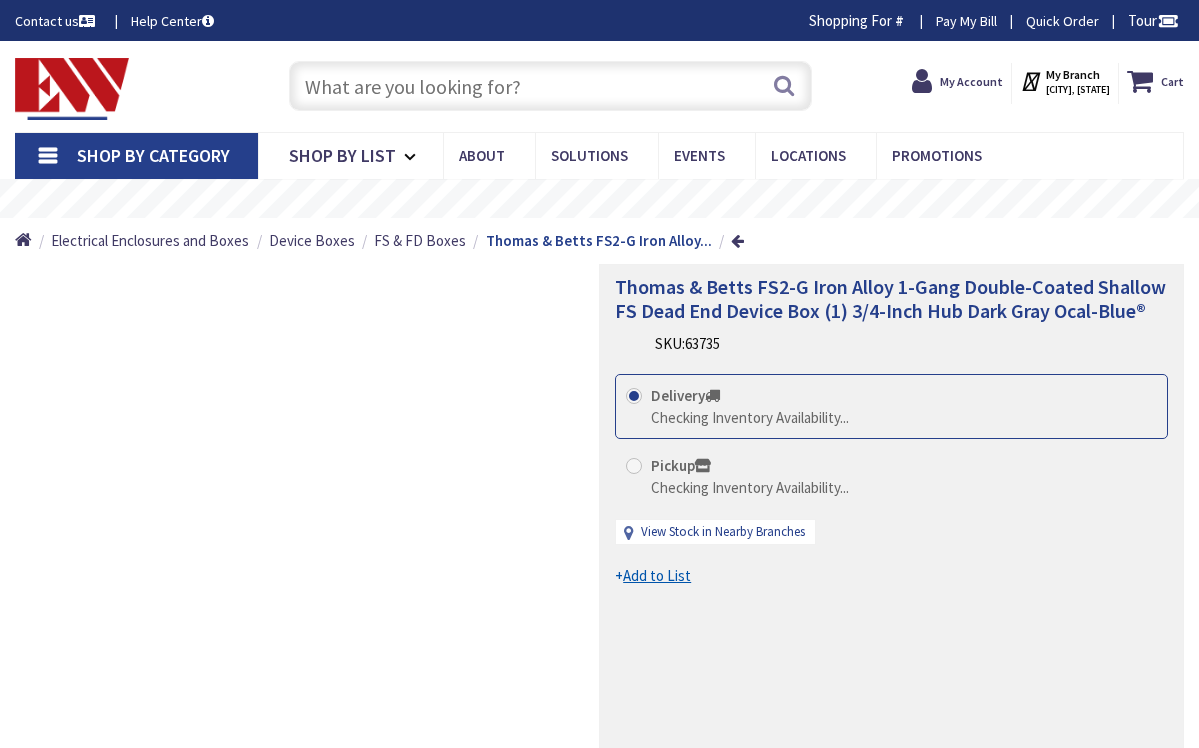 scroll, scrollTop: 0, scrollLeft: 0, axis: both 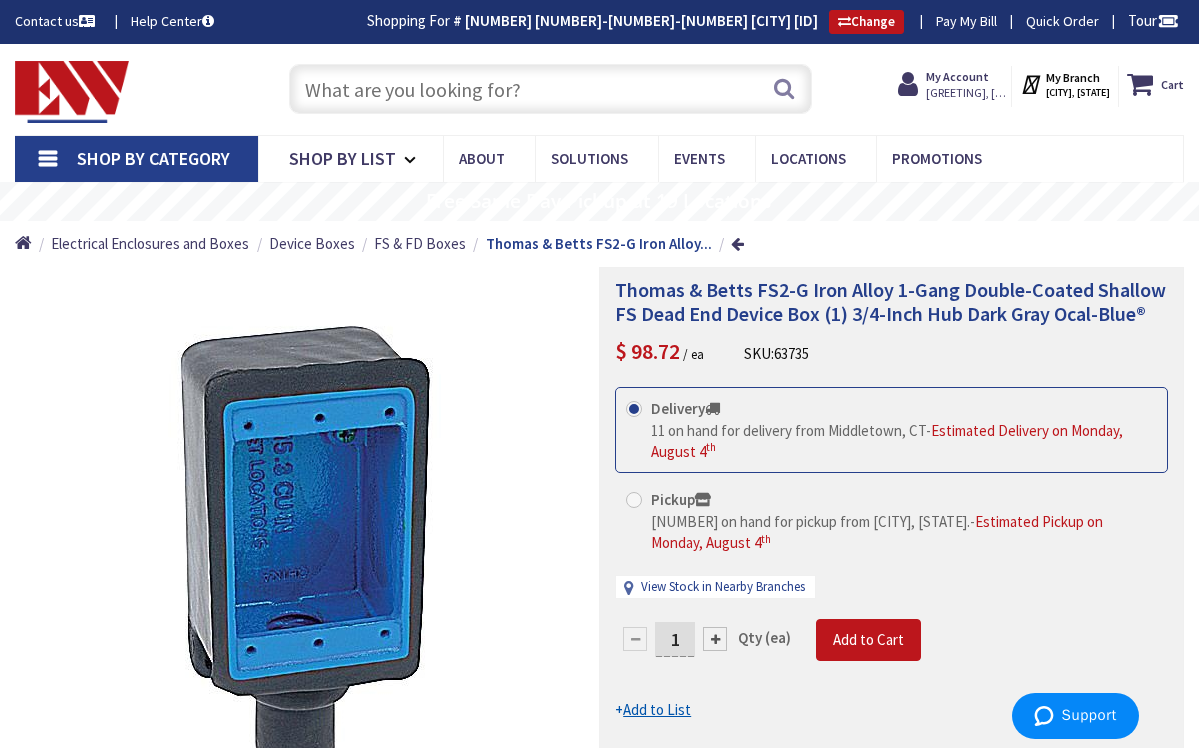 click at bounding box center (551, 89) 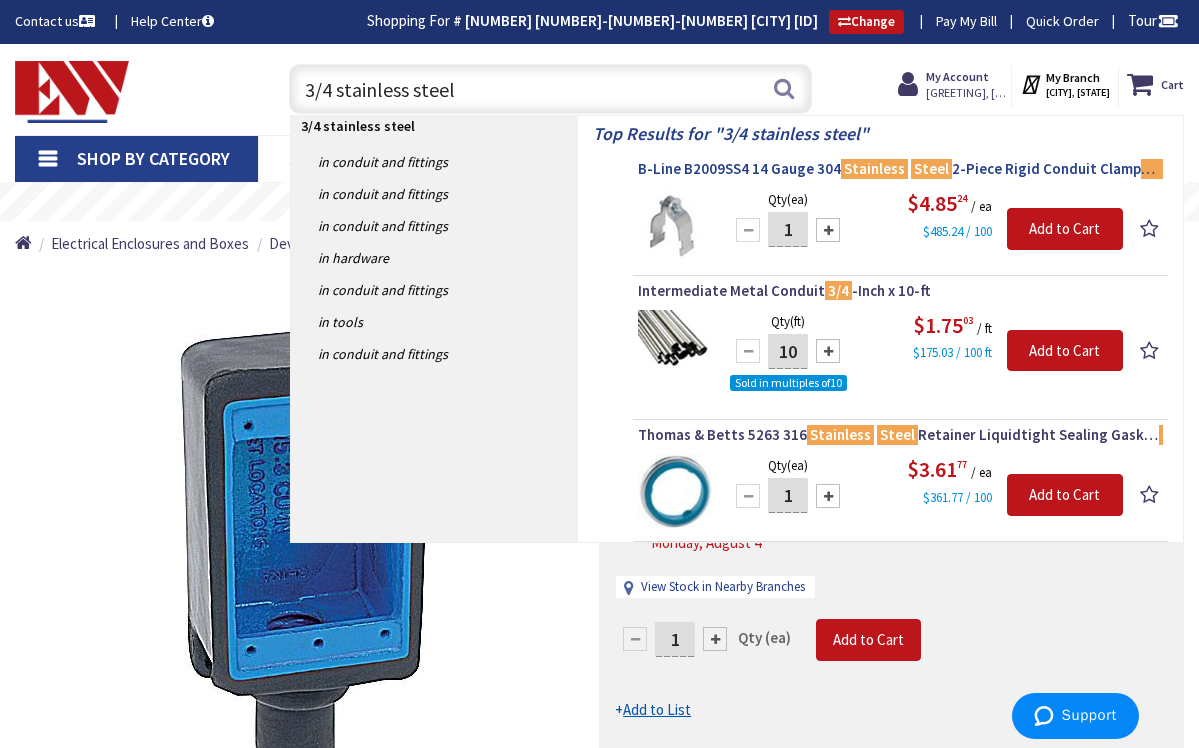 type on "3/4 stainless steel" 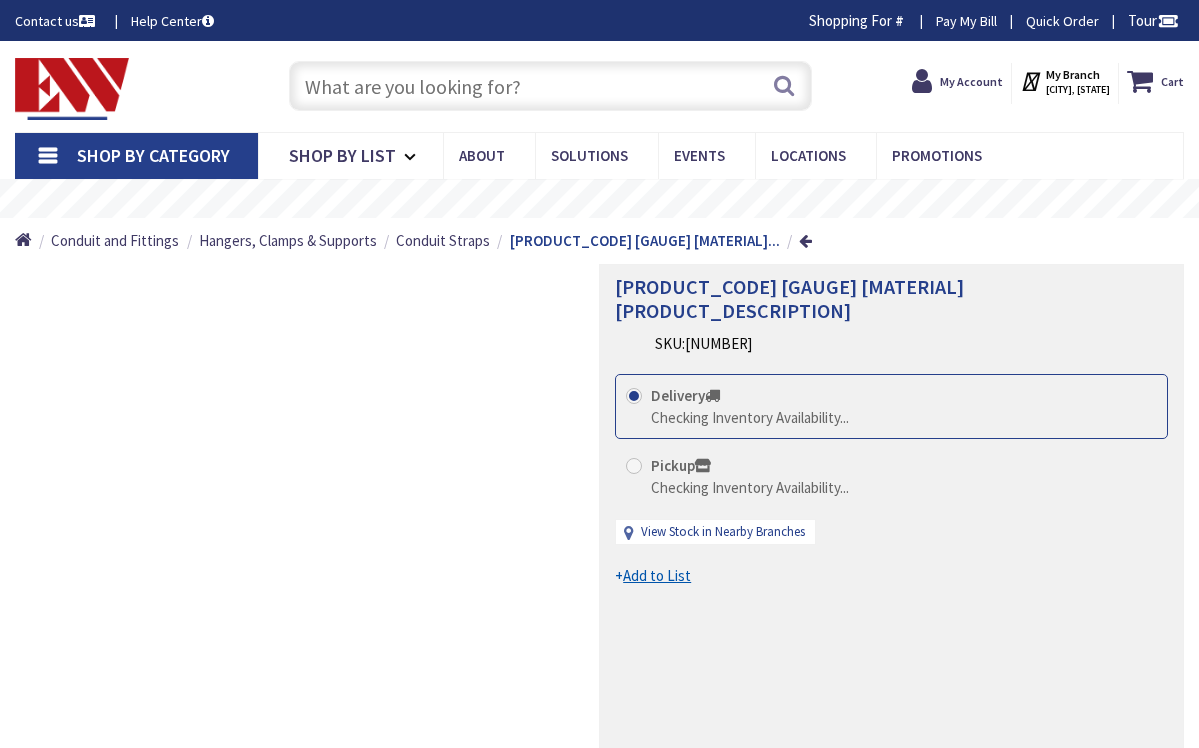 scroll, scrollTop: 0, scrollLeft: 0, axis: both 